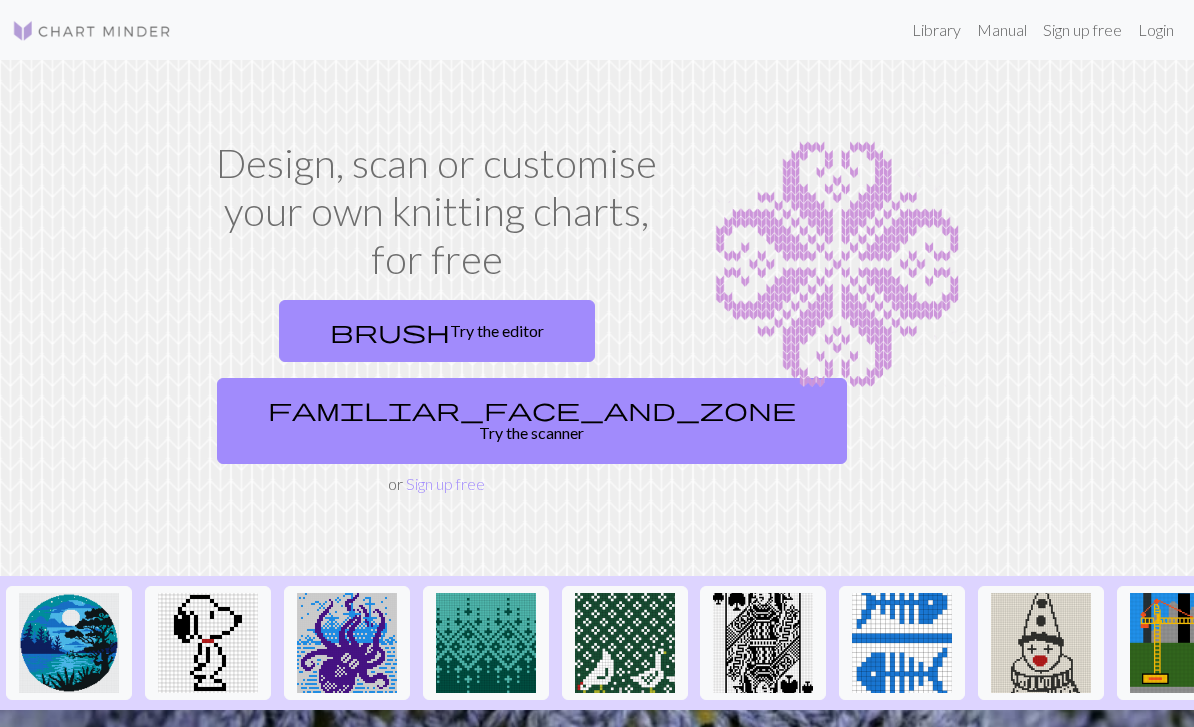 scroll, scrollTop: 0, scrollLeft: 0, axis: both 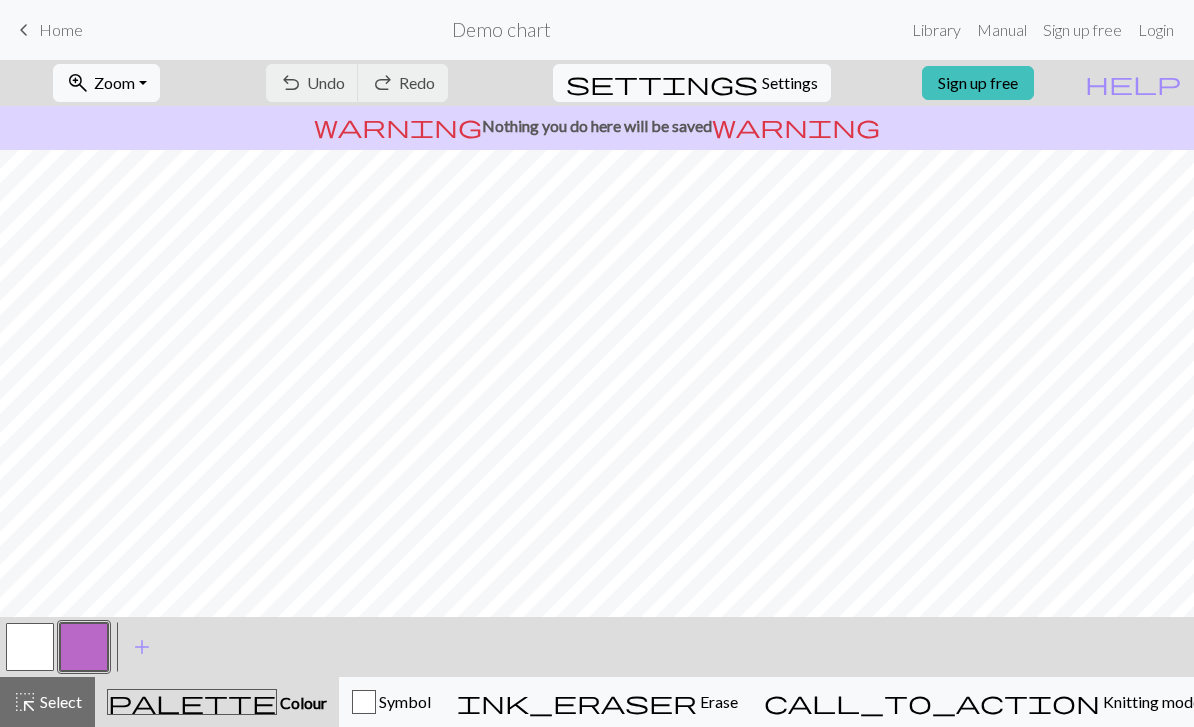 click on "Login" at bounding box center (1156, 30) 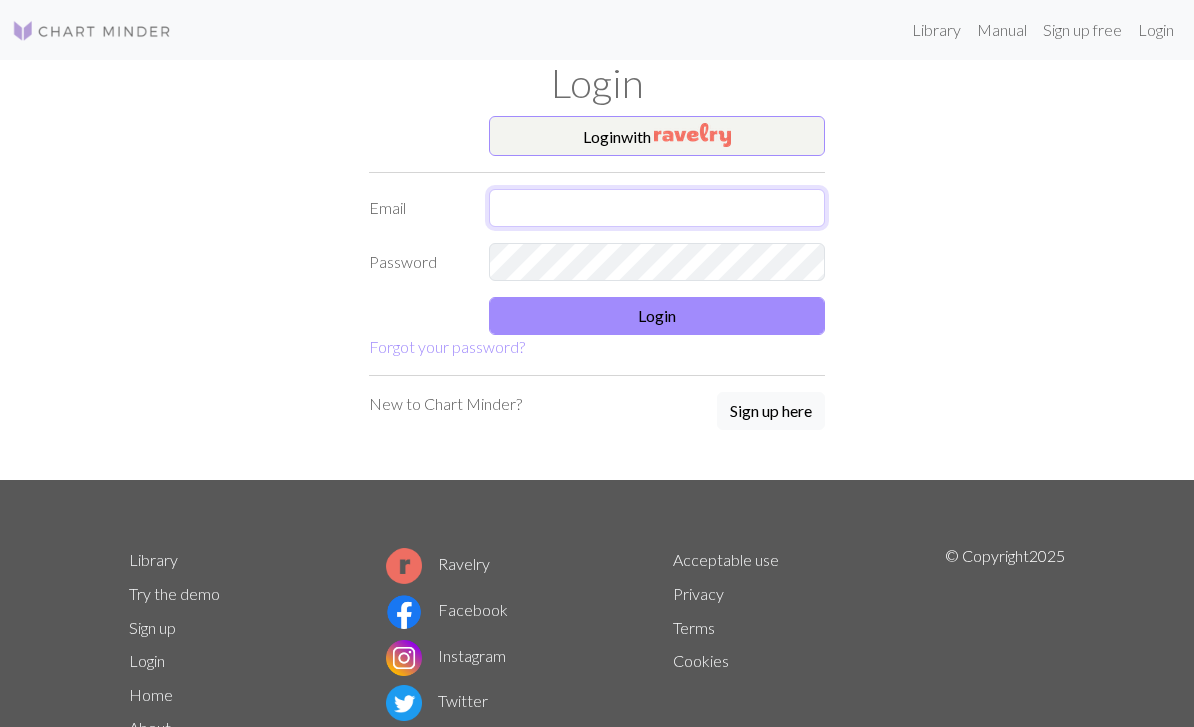 click at bounding box center (657, 208) 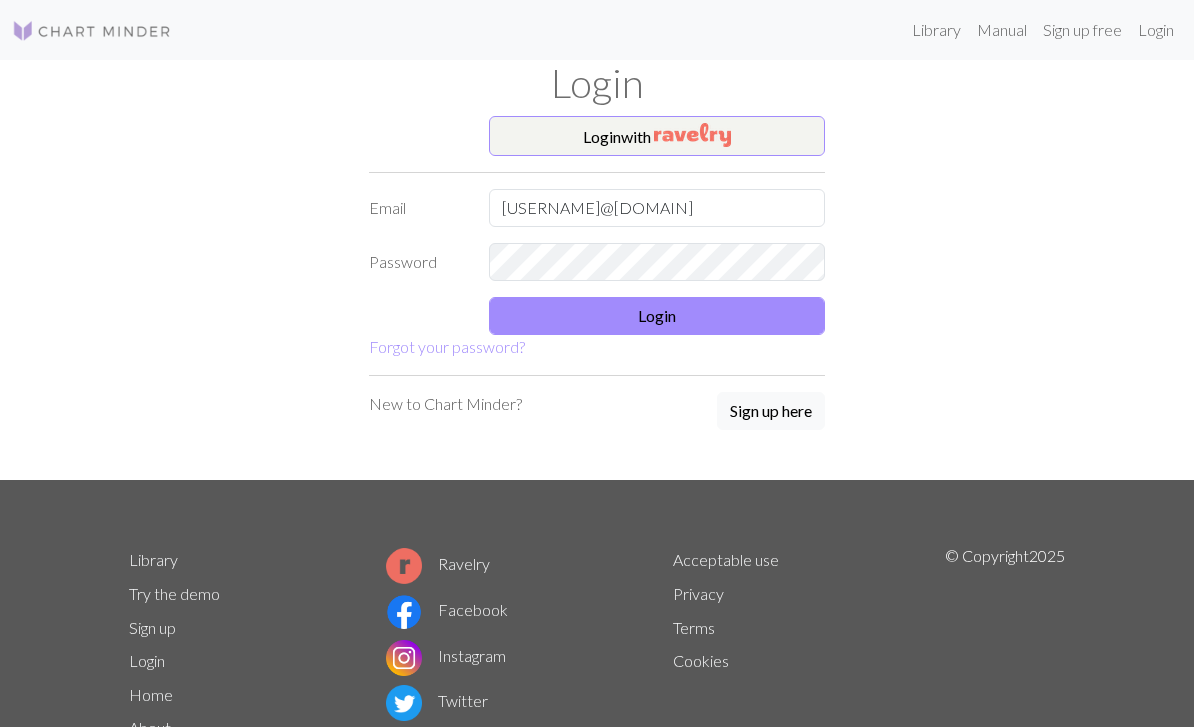 click on "Login" at bounding box center [657, 316] 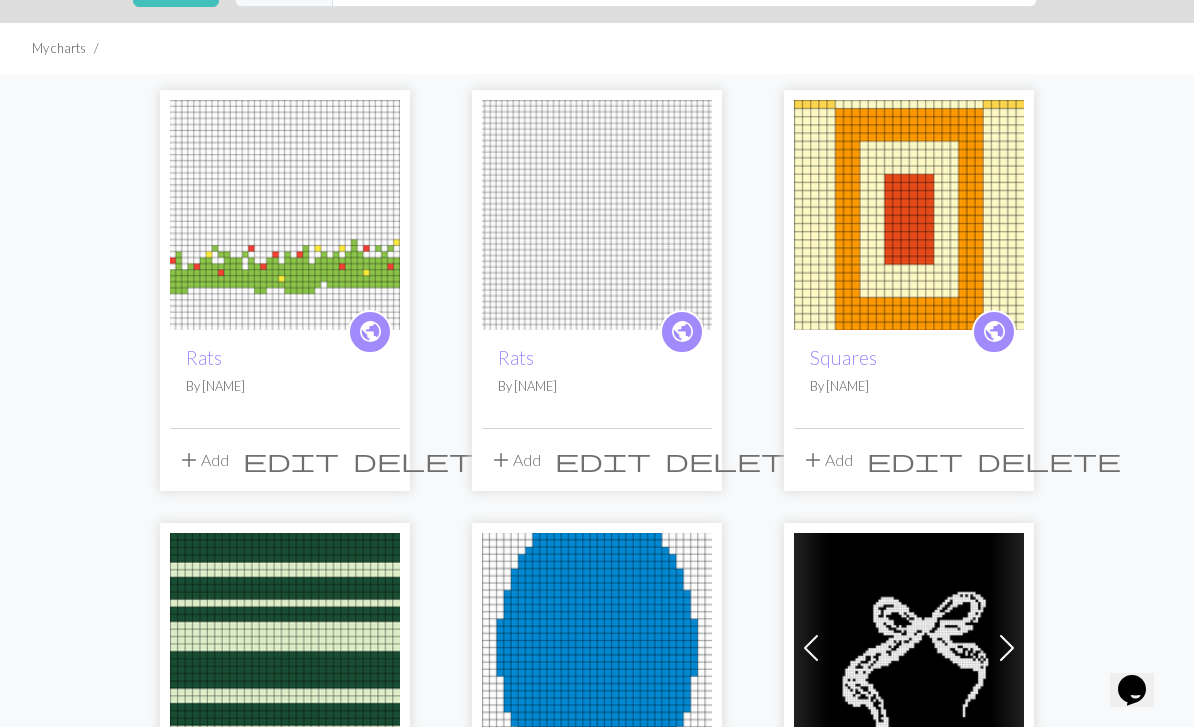 scroll, scrollTop: 0, scrollLeft: 0, axis: both 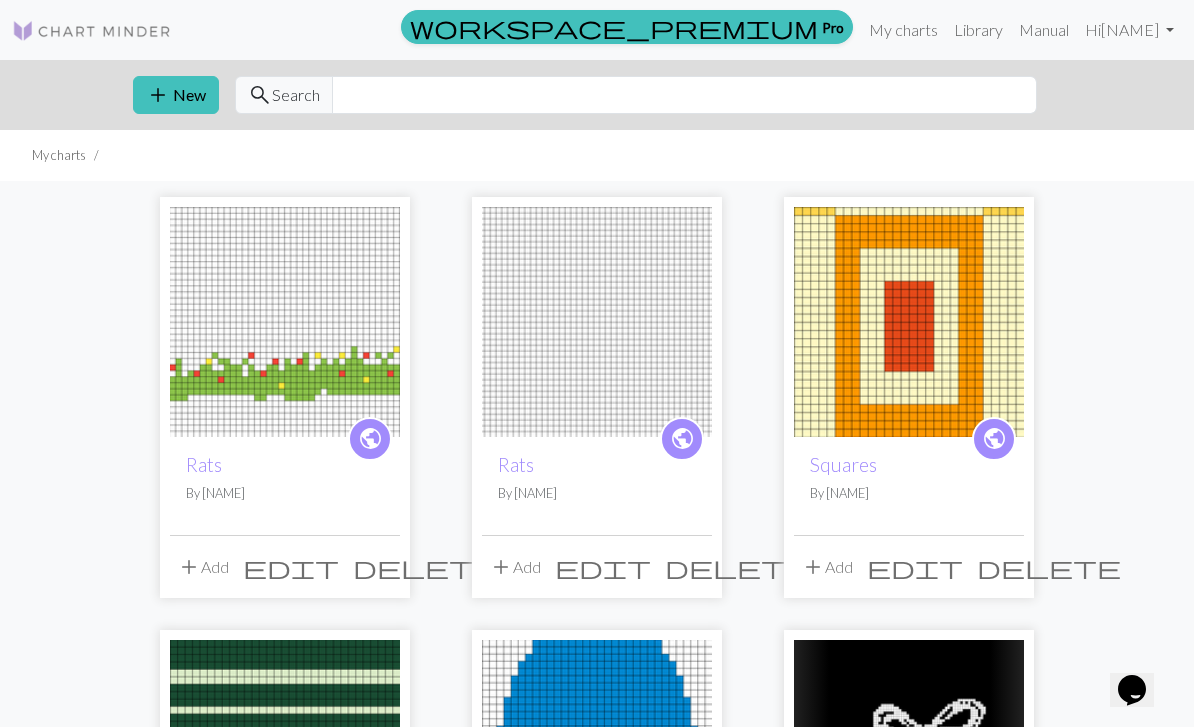 click on "add   New" at bounding box center (176, 95) 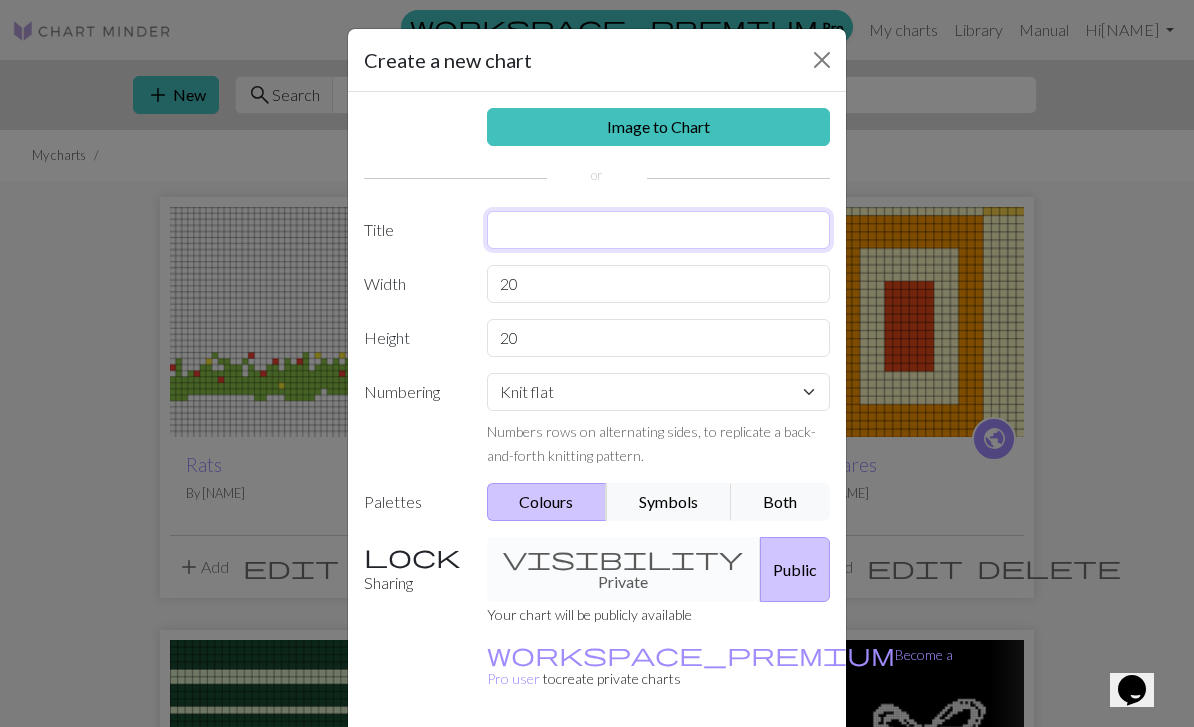 click at bounding box center [659, 230] 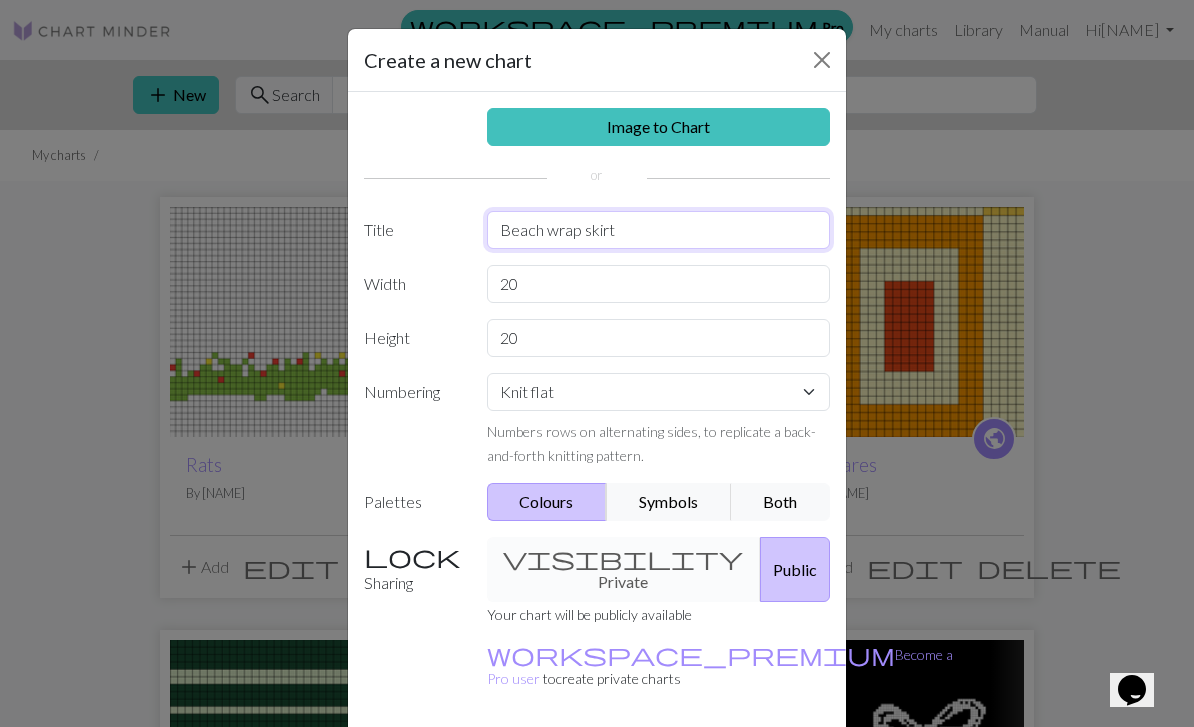 type on "Beach wrap skirt" 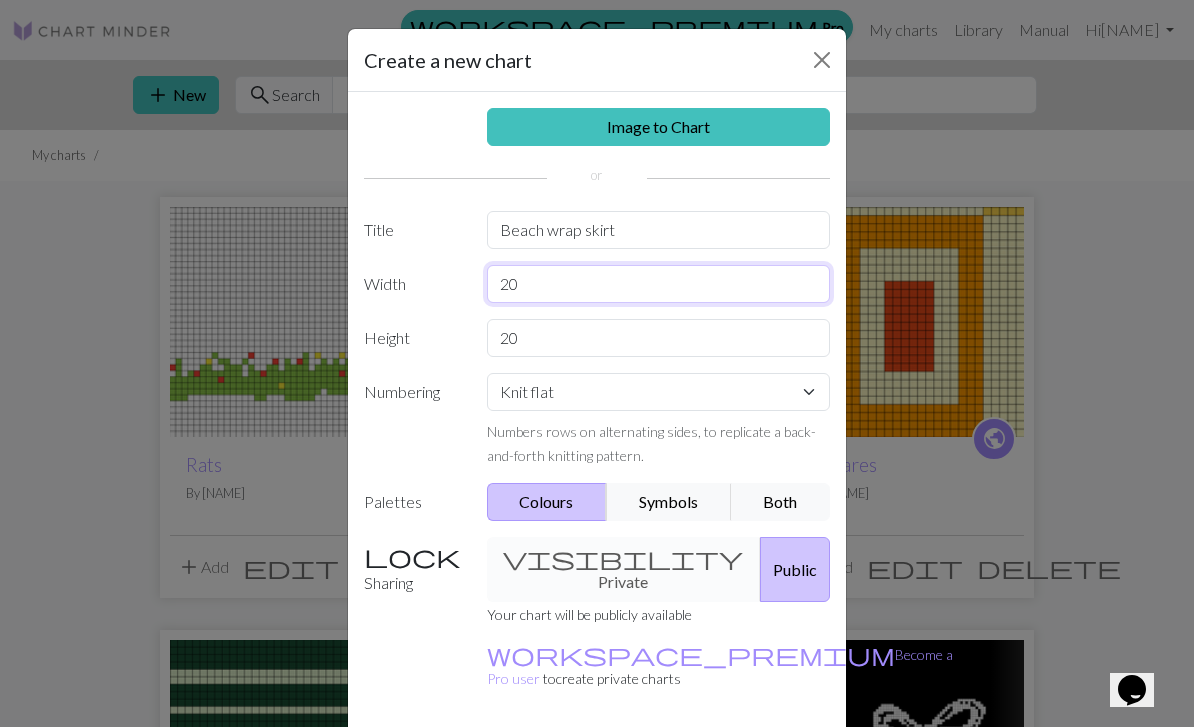 click on "20" at bounding box center [659, 284] 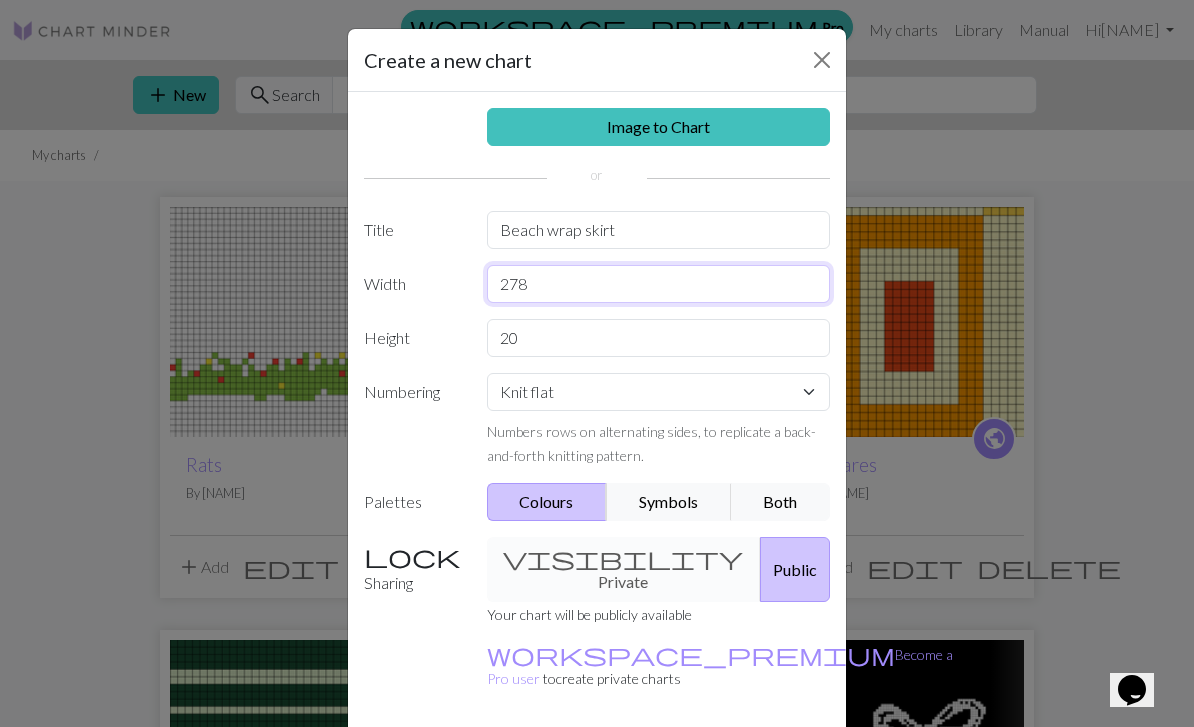 type on "278" 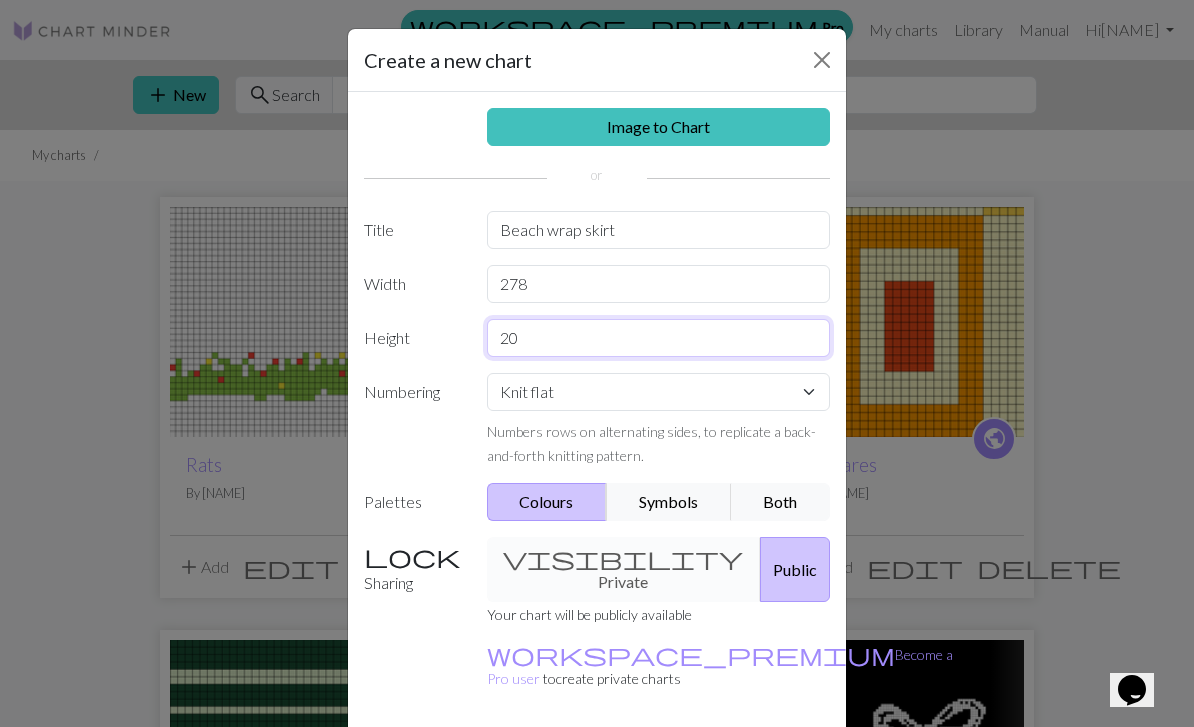 click on "20" at bounding box center (659, 338) 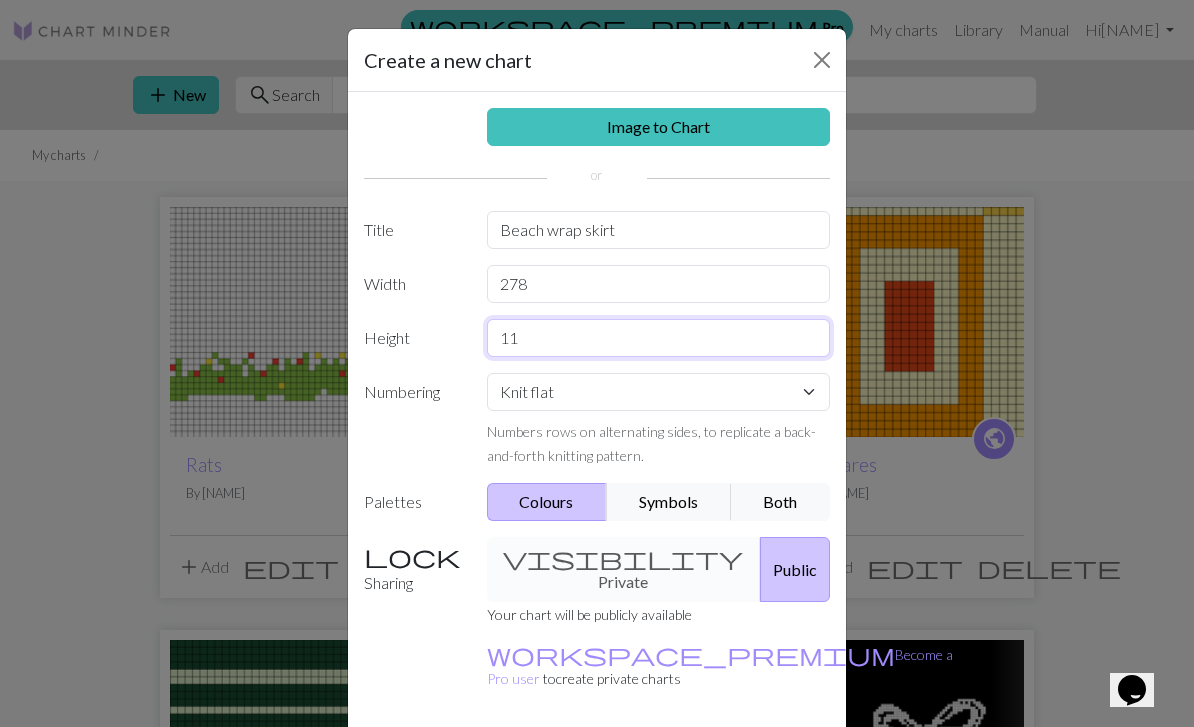 type on "1" 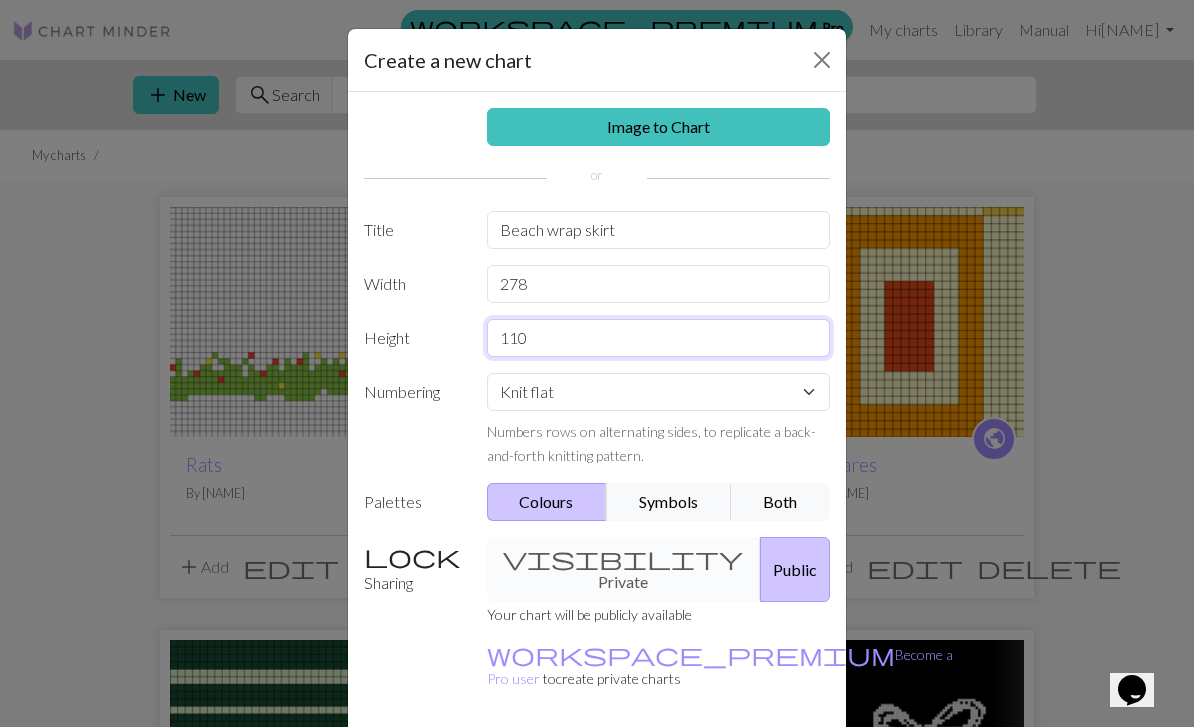 type on "110" 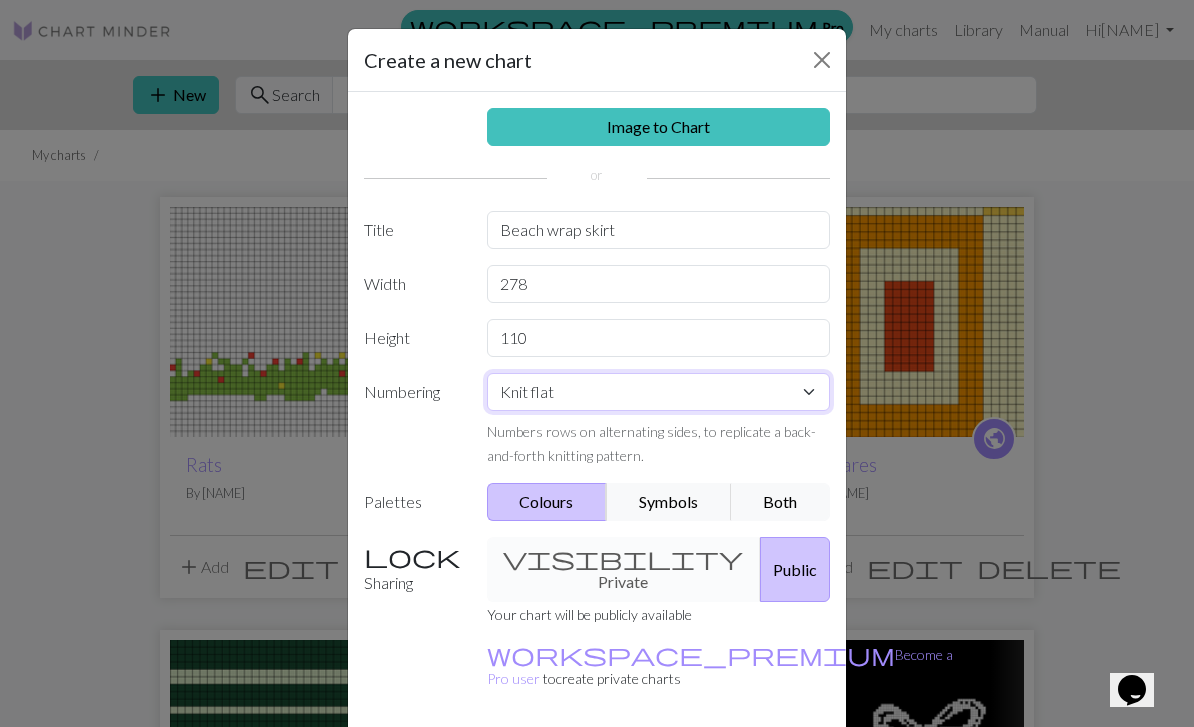 click on "Knit flat Knit in the round Lace knitting Cross stitch" at bounding box center [659, 392] 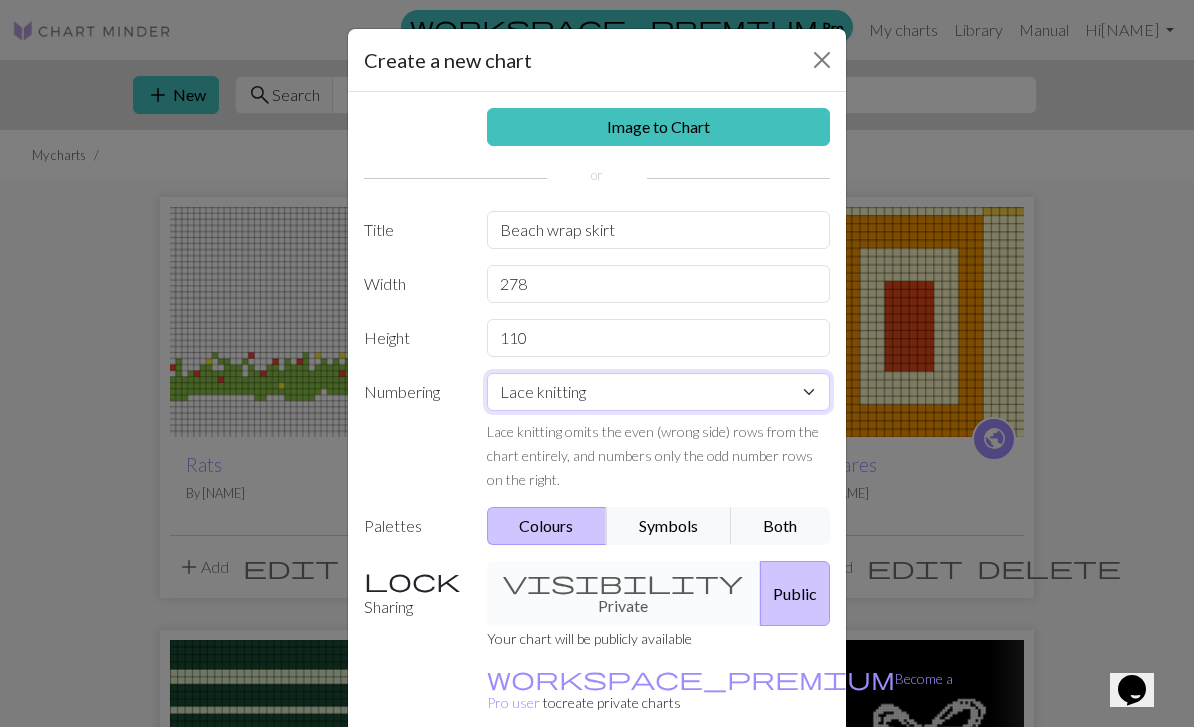 click on "Knit flat Knit in the round Lace knitting Cross stitch" at bounding box center [659, 392] 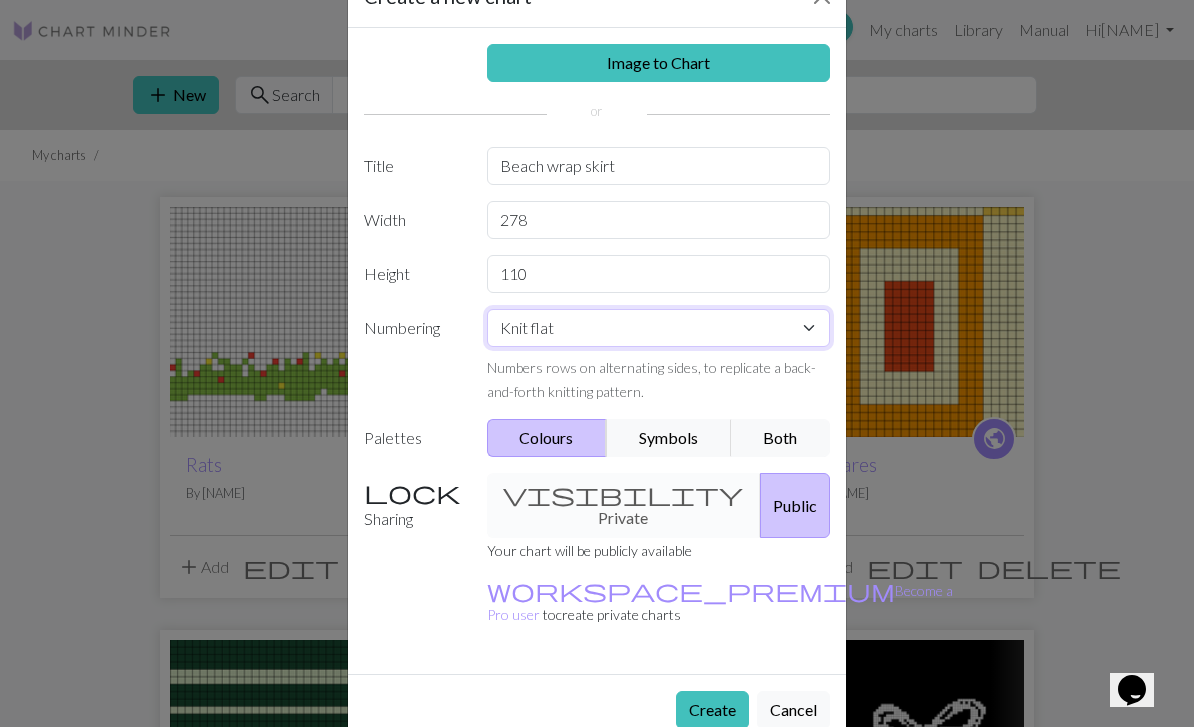 scroll, scrollTop: 62, scrollLeft: 0, axis: vertical 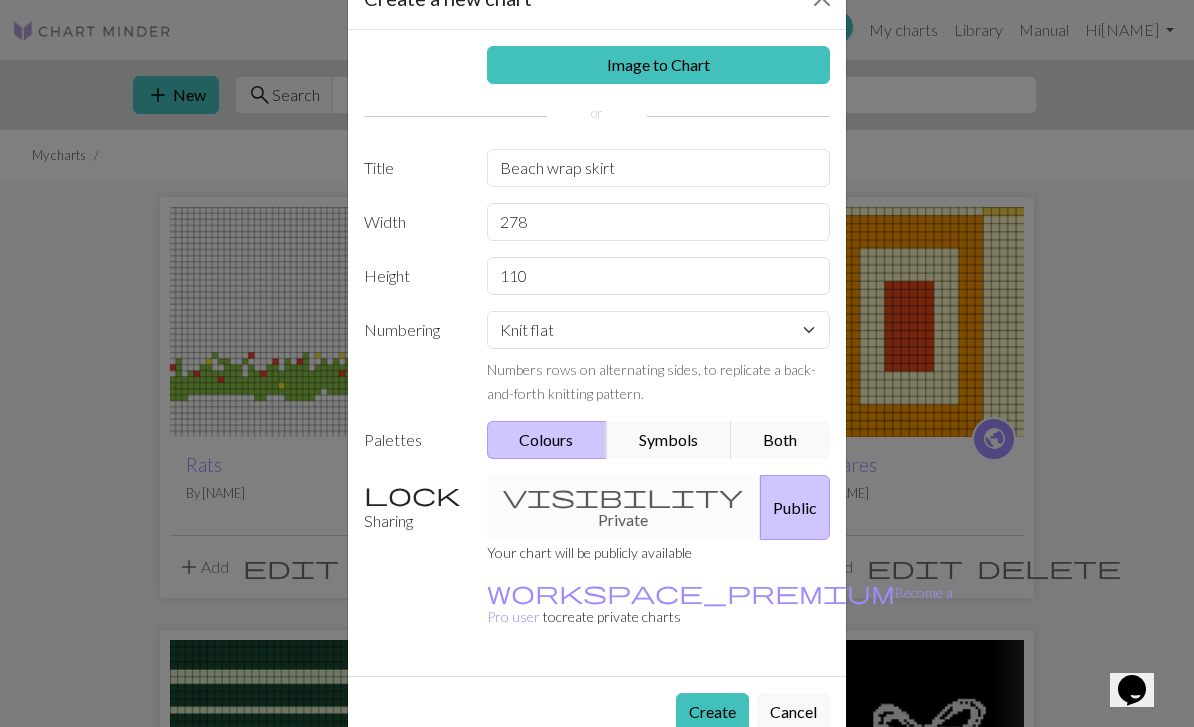 click on "Symbols" at bounding box center [669, 440] 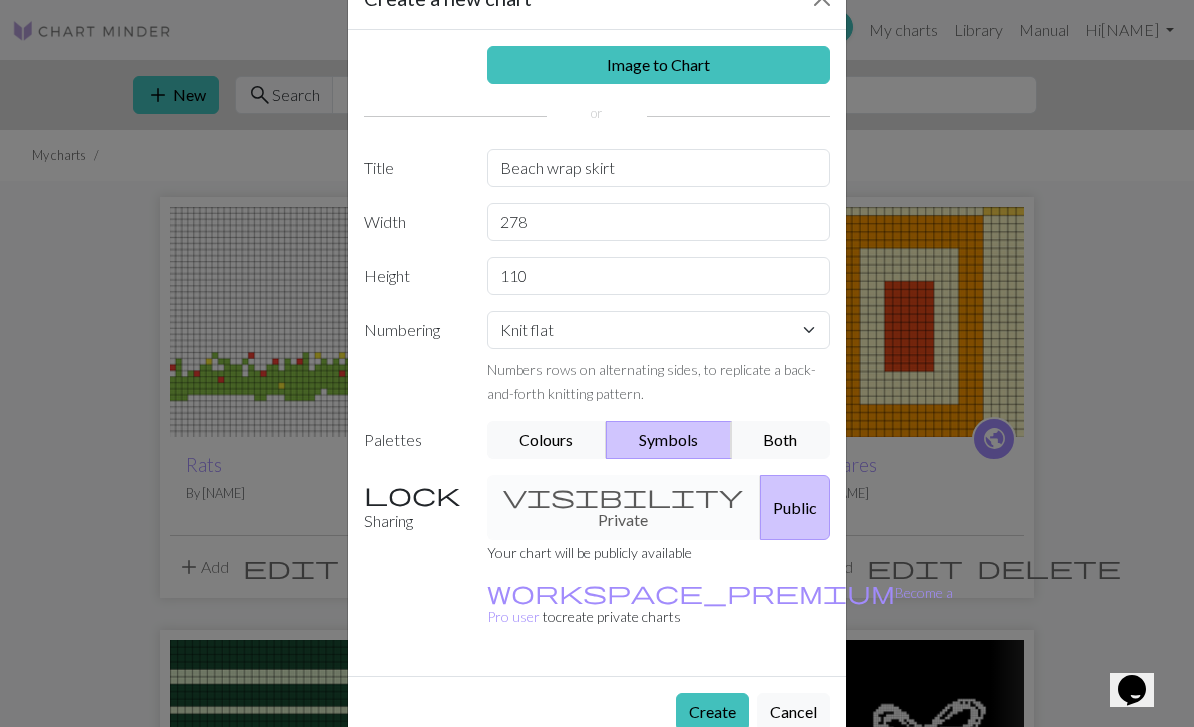 click on "Both" at bounding box center [781, 440] 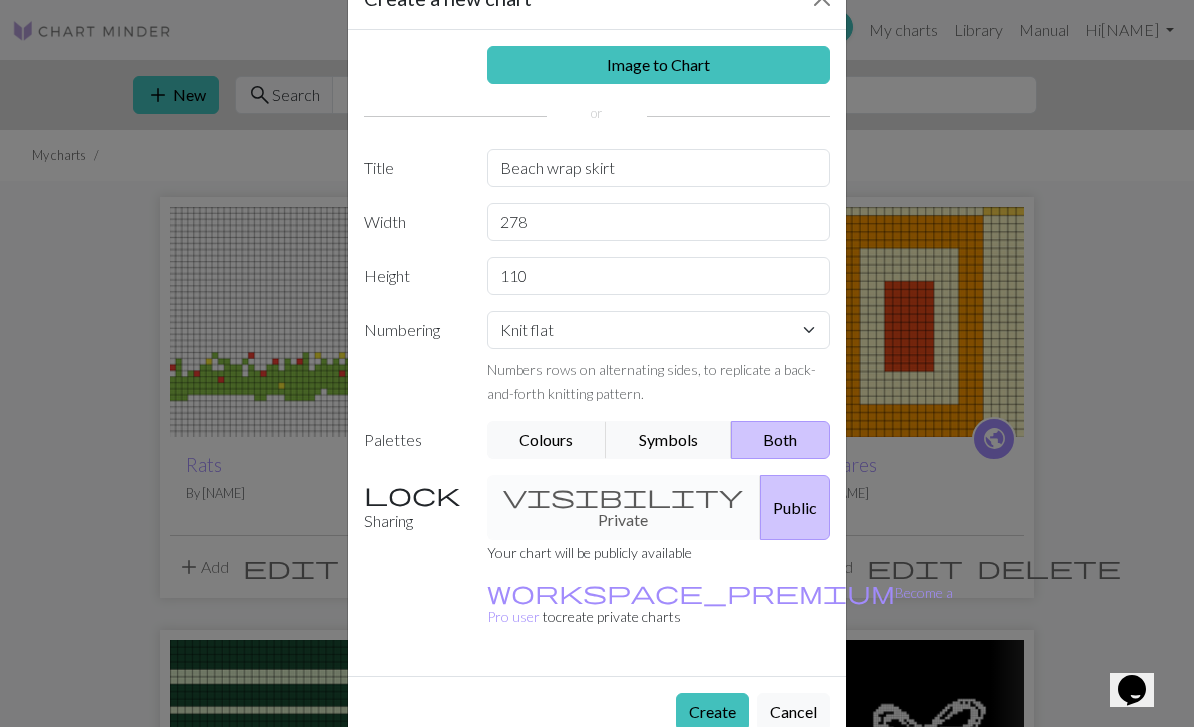 click on "Create" at bounding box center (712, 712) 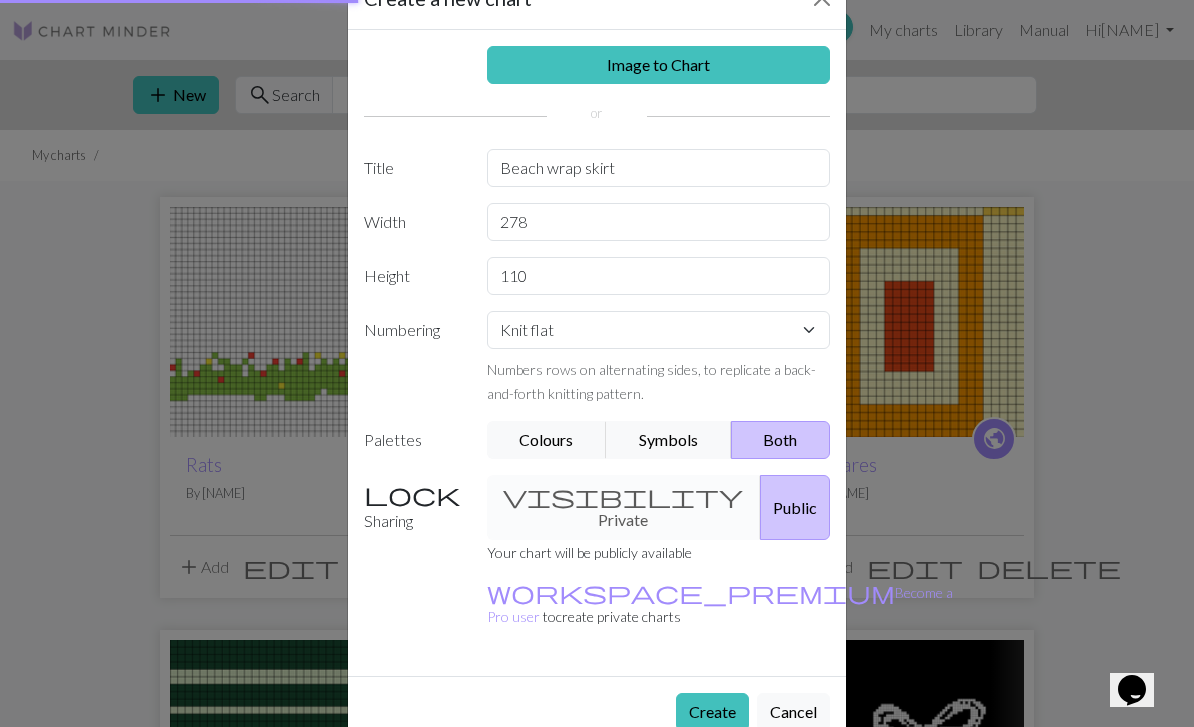 click on "visibility  Private Public" at bounding box center (659, 507) 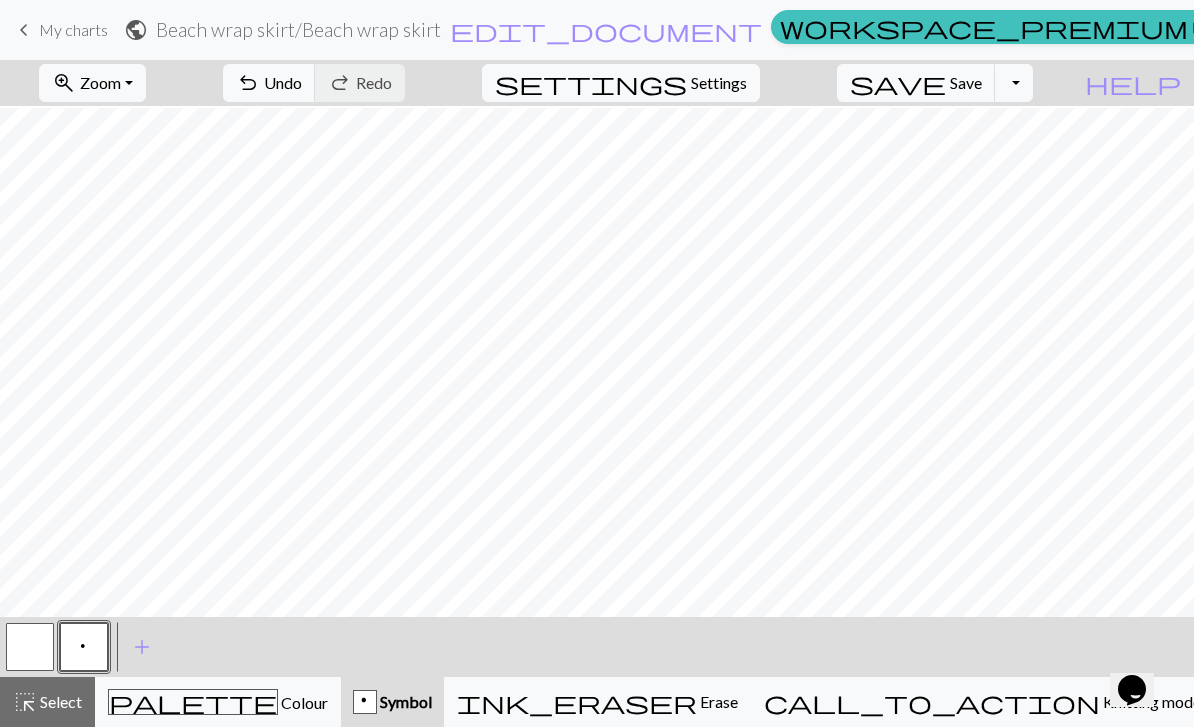scroll, scrollTop: 98, scrollLeft: 0, axis: vertical 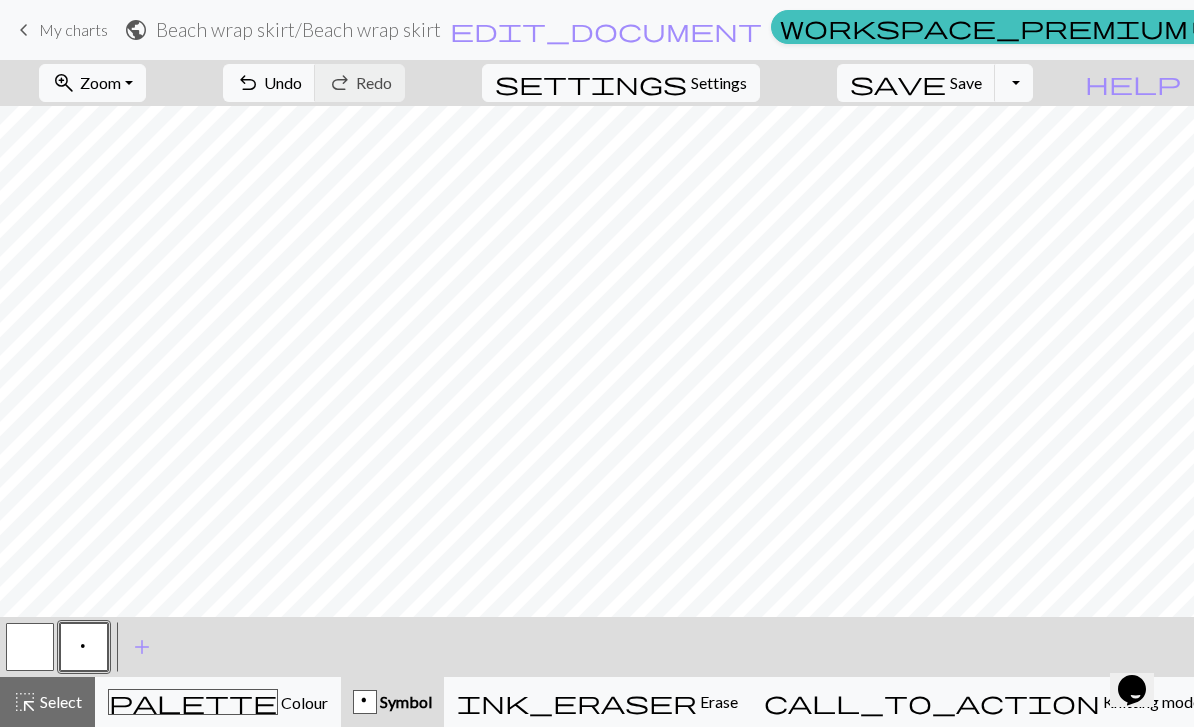 click on "Settings" at bounding box center [719, 83] 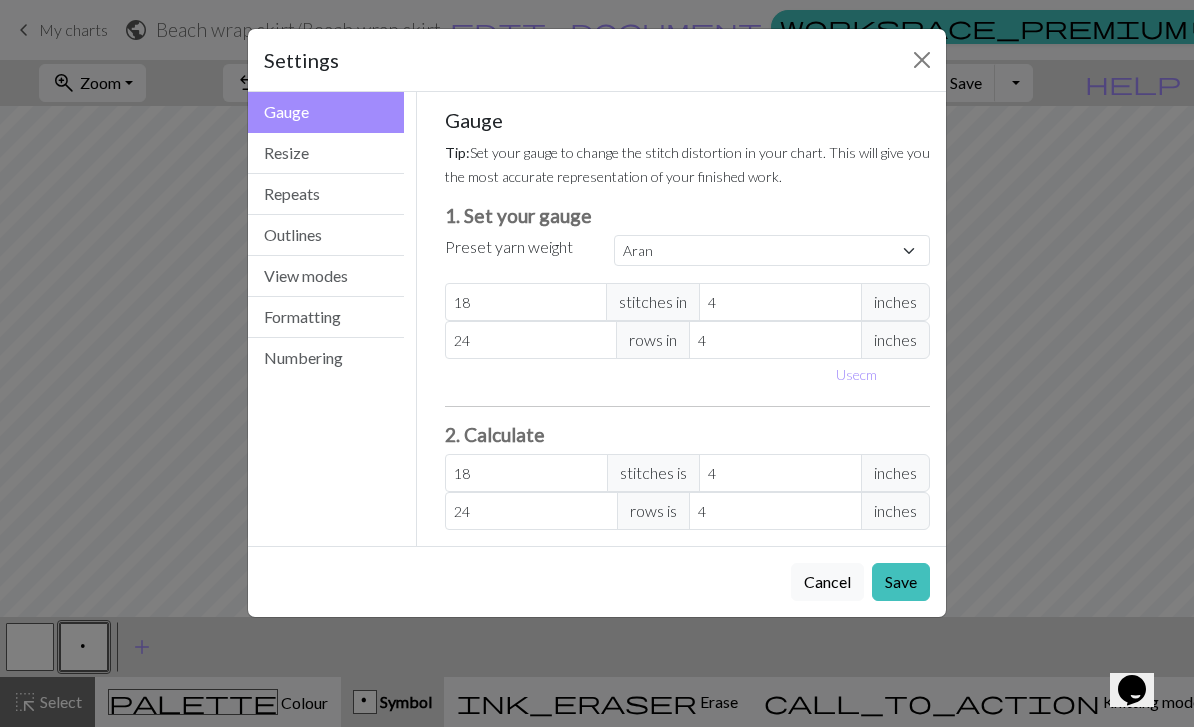 click on "View modes" at bounding box center [326, 276] 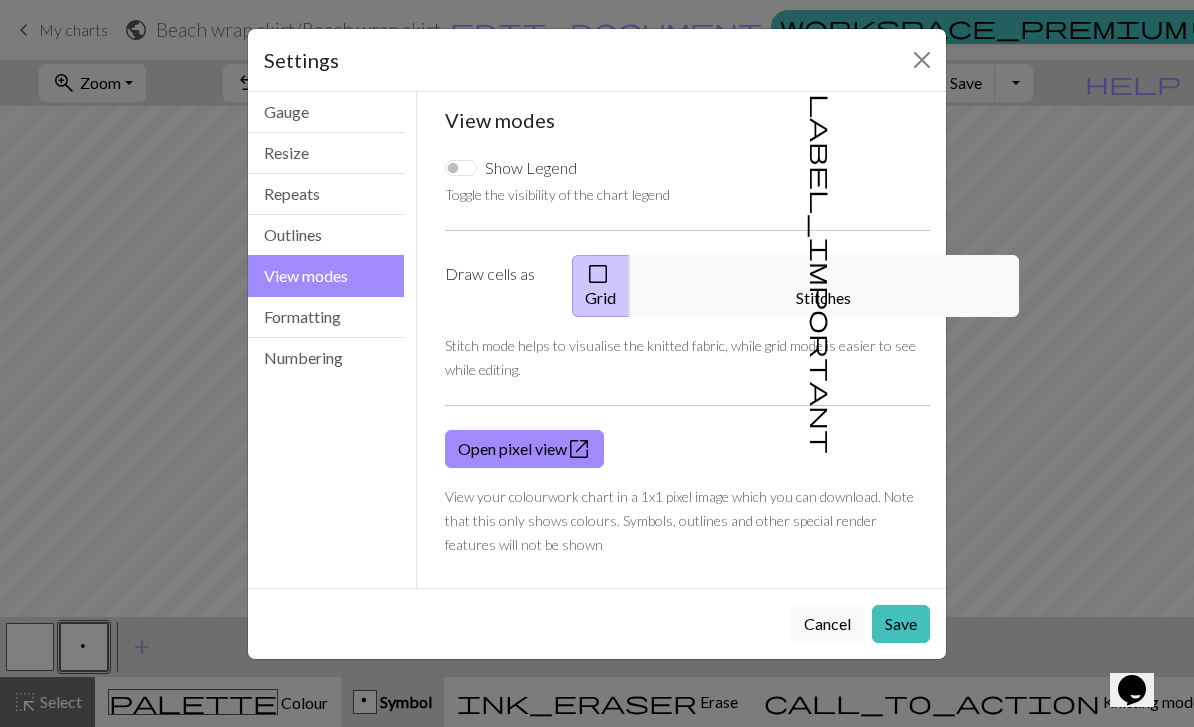 click on "Outlines" at bounding box center (326, 235) 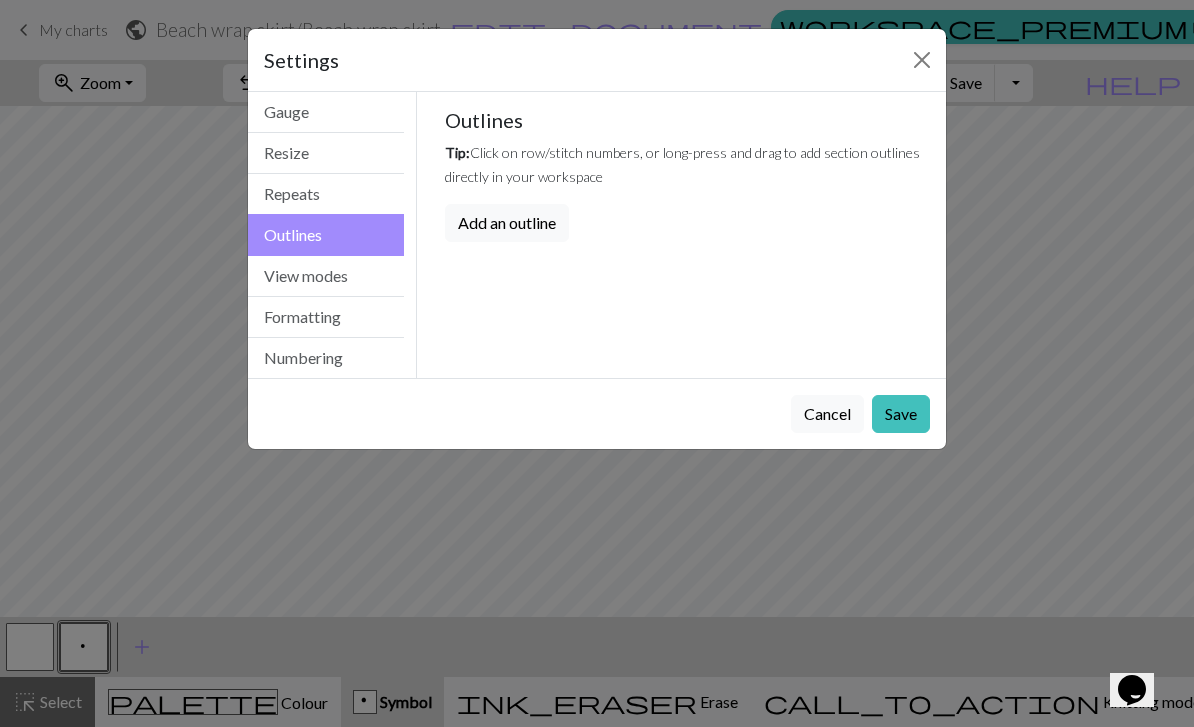 click on "Add an outline" at bounding box center [507, 223] 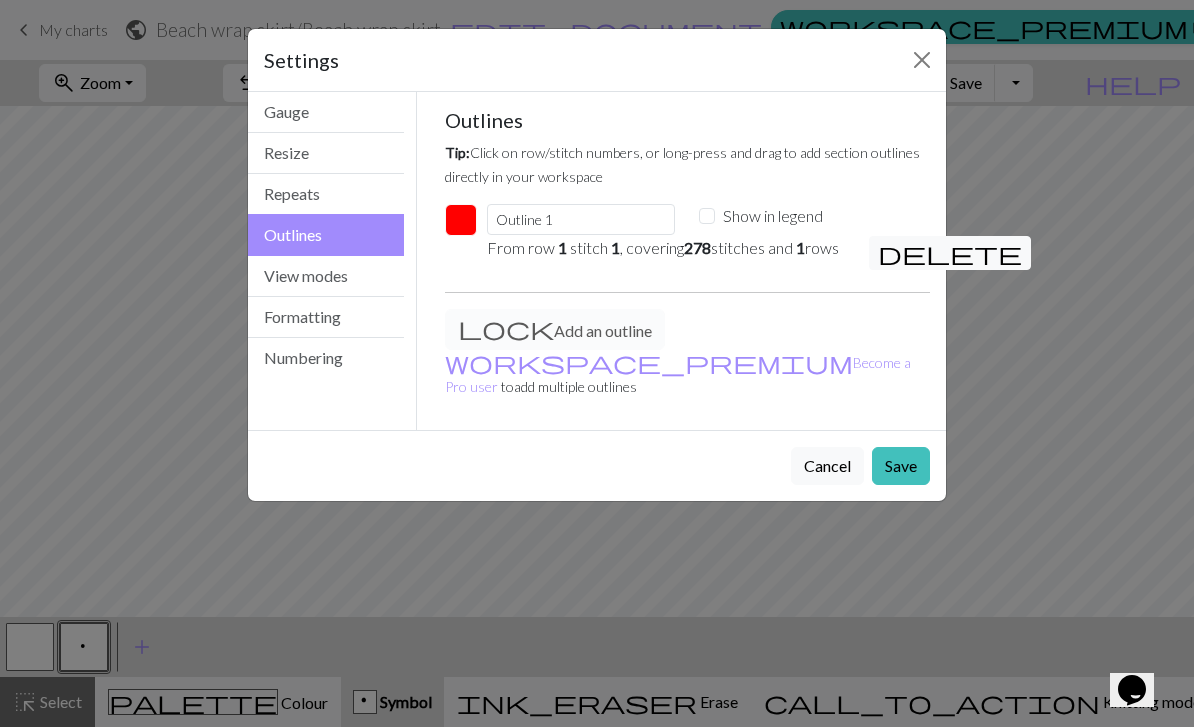 click at bounding box center [922, 60] 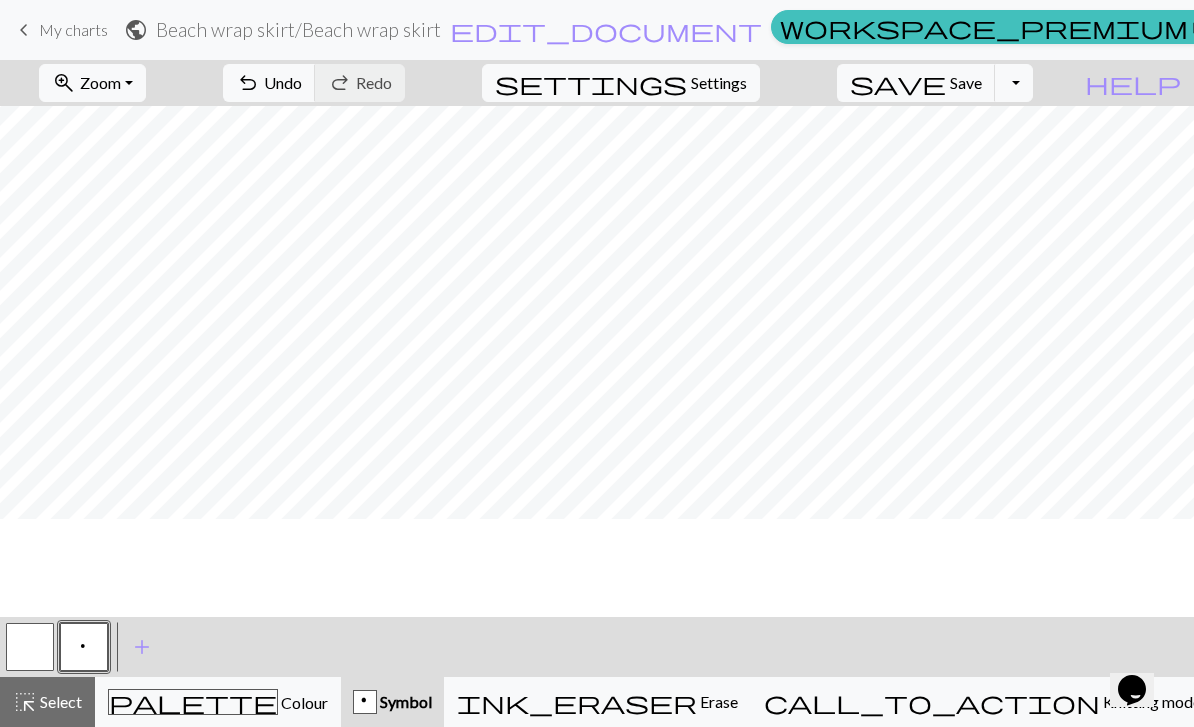 scroll, scrollTop: 0, scrollLeft: 0, axis: both 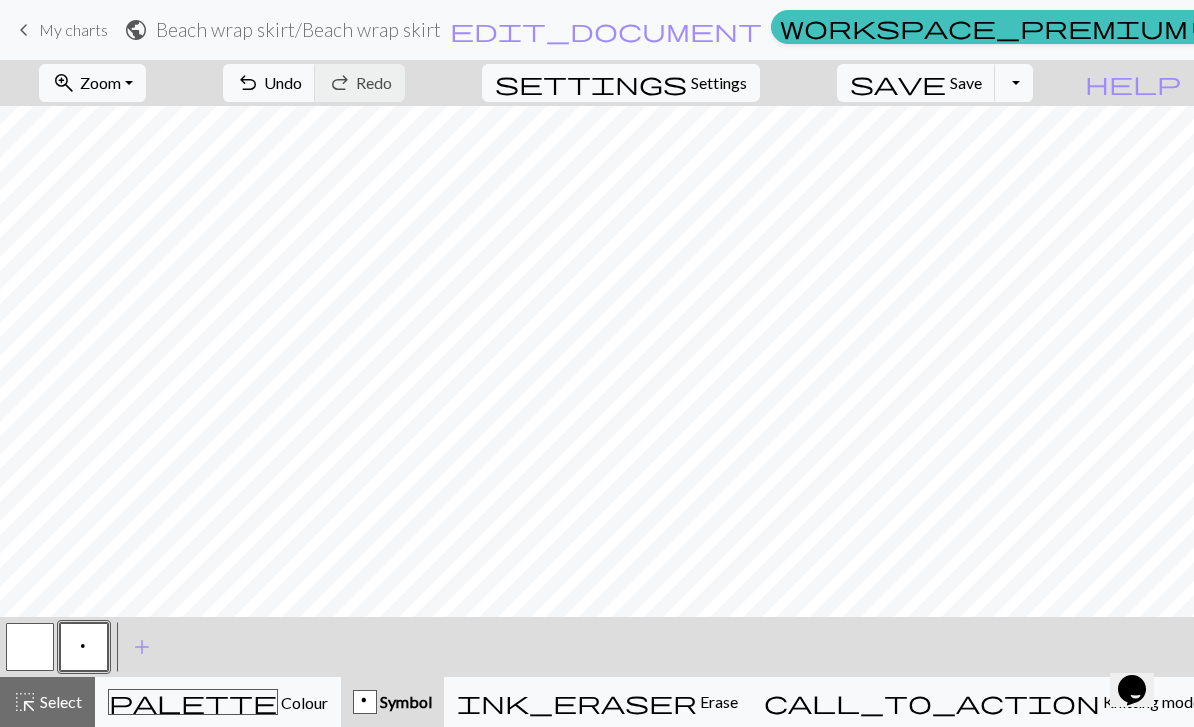 click on "p   Symbol" at bounding box center (392, 702) 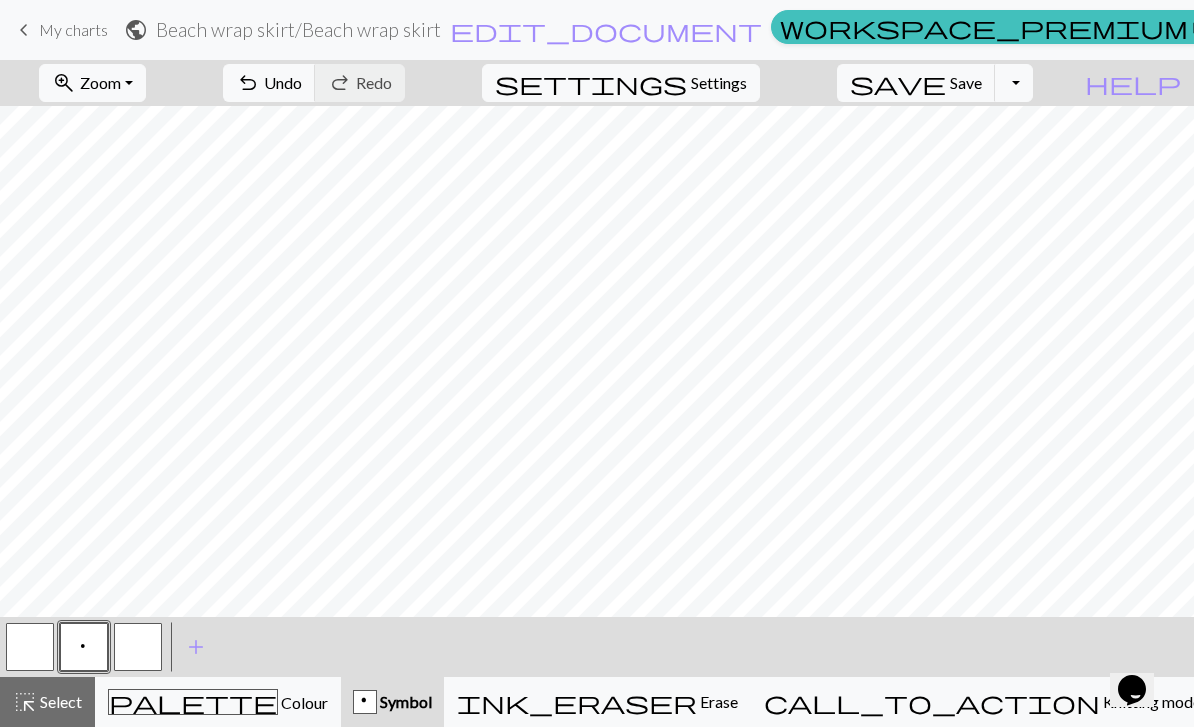 click on "add" at bounding box center [196, 647] 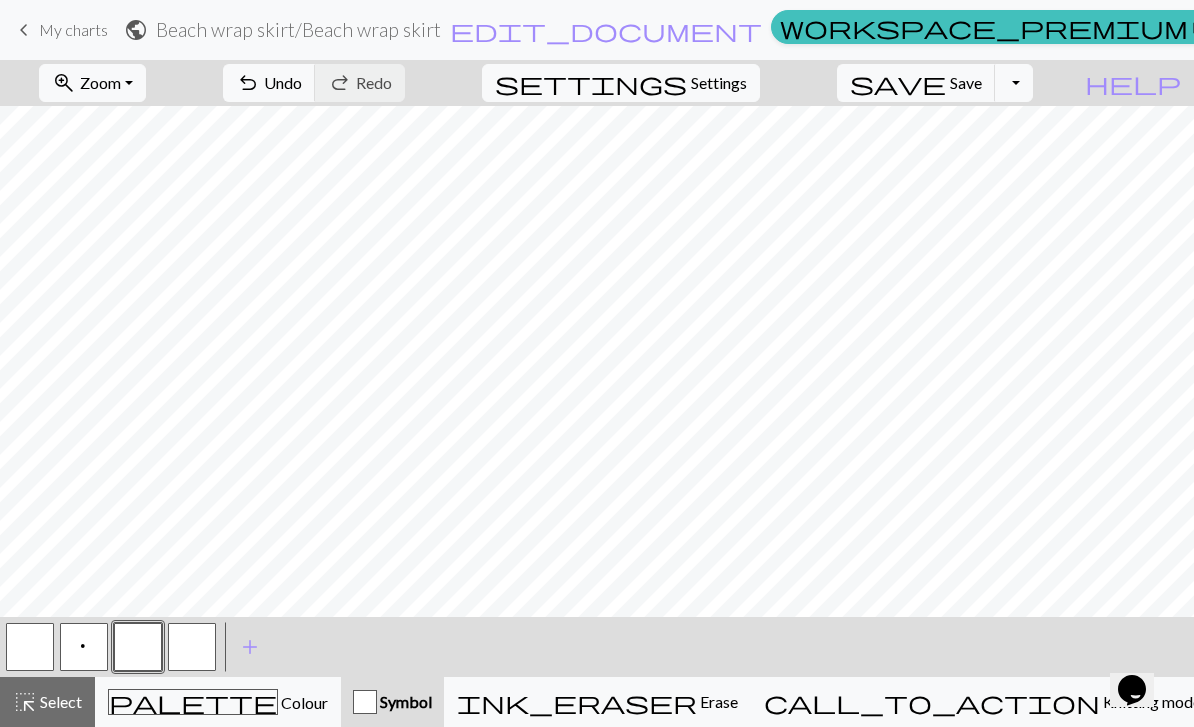 click on "Symbol" at bounding box center (404, 701) 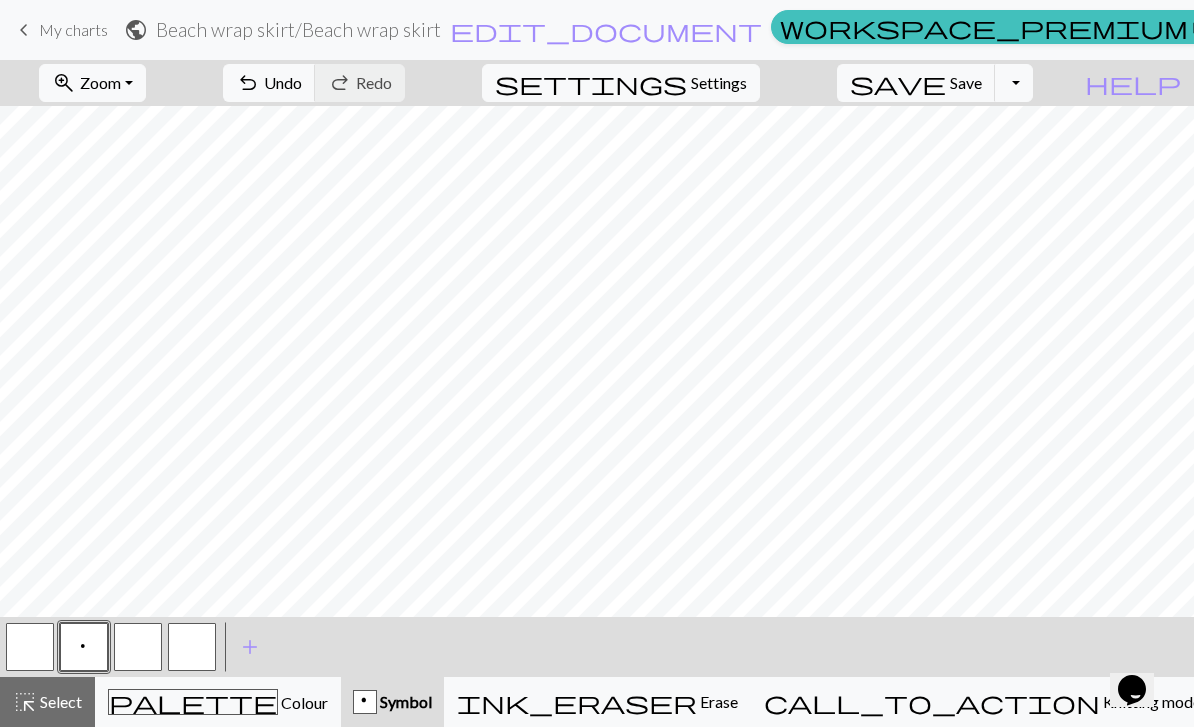 click on "p" at bounding box center (84, 647) 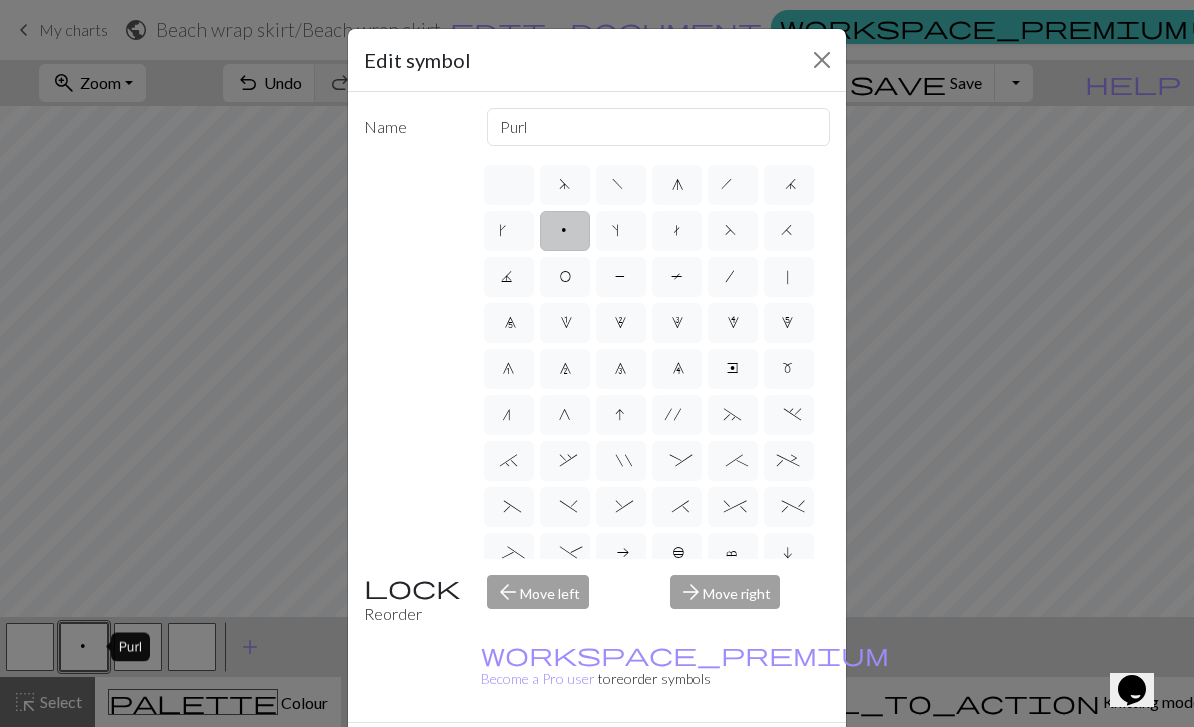 click on "Edit symbol Name Purl d f g h j k p s t F H J O P T / | 0 1 2 3 4 5 6 7 8 9 e m n G I ' ~ . ` , " : ; + ( ) & * ^ % _ - a b c i l o r u v w x y z A B C D E K L M N R S U V W X Y < > Reorder arrow_back Move left arrow_forward Move right workspace_premium Become a Pro user   to  reorder symbols Delete Done Cancel" at bounding box center (597, 363) 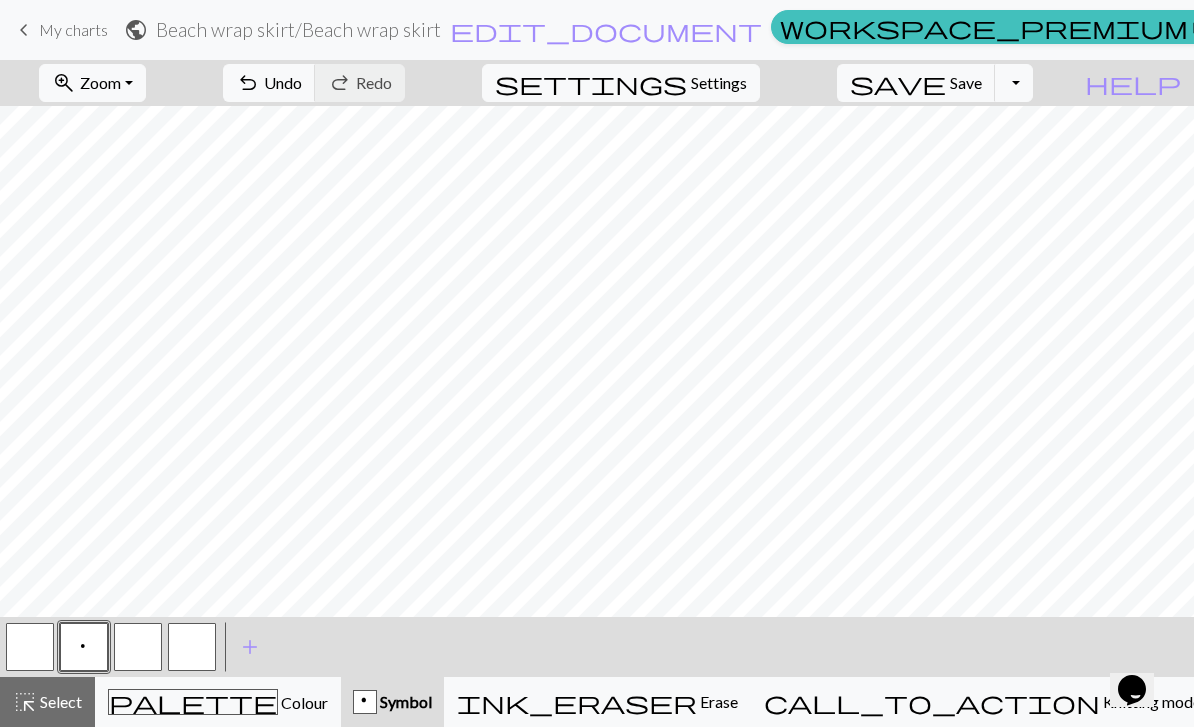 click on "edit_document" at bounding box center (606, 30) 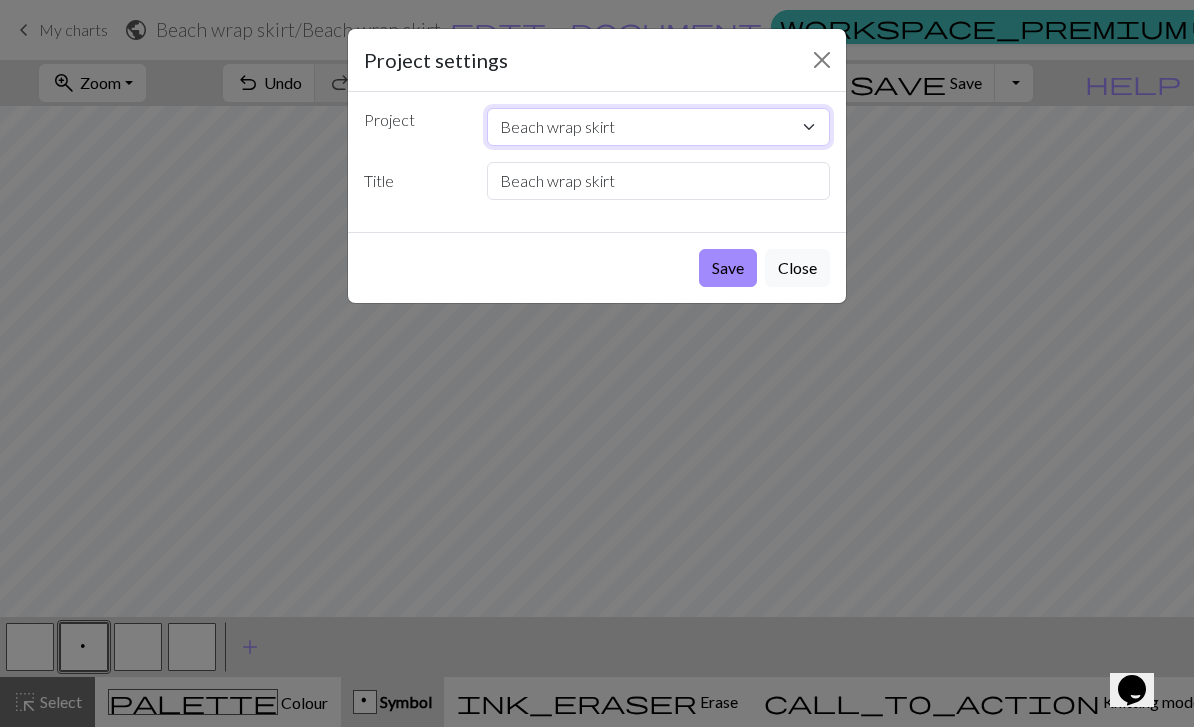 click on "Beach wrap skirt Rats Rats Squares Stripe Copy of Copy of circle Bow" at bounding box center (659, 127) 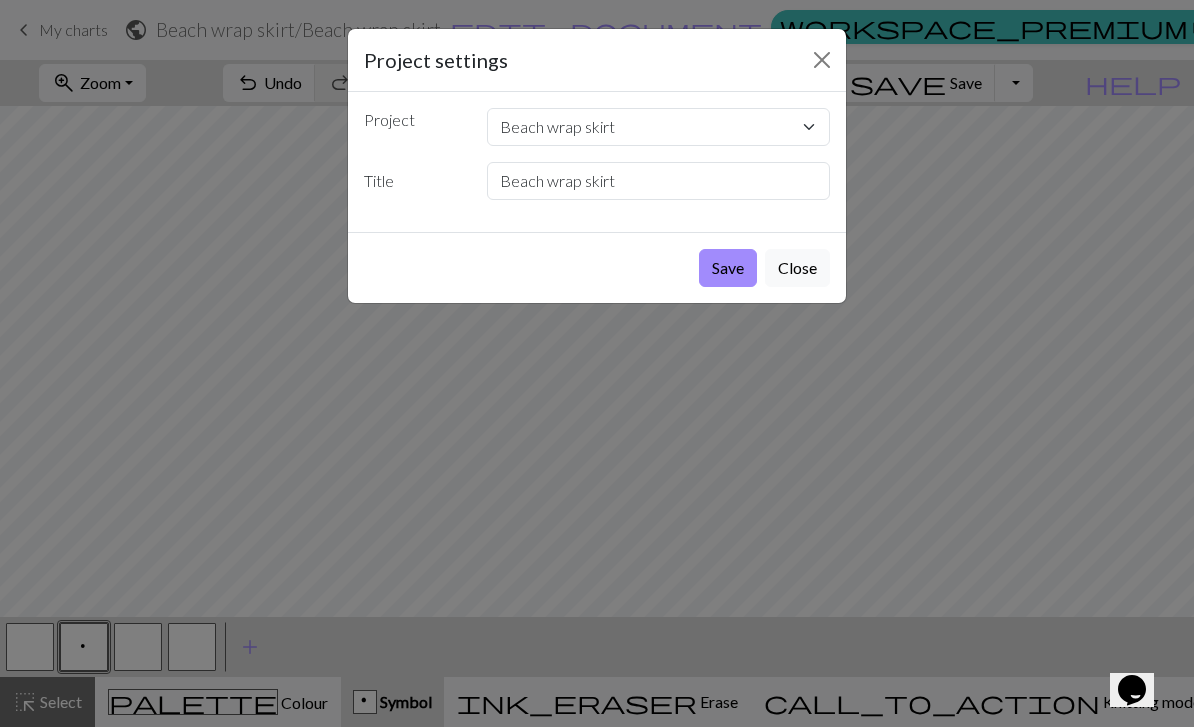 click on "Project settings Project Beach wrap skirt Rats Rats Squares Stripe Copy of Copy of circle Bow Title Beach wrap skirt Save Close" at bounding box center (597, 363) 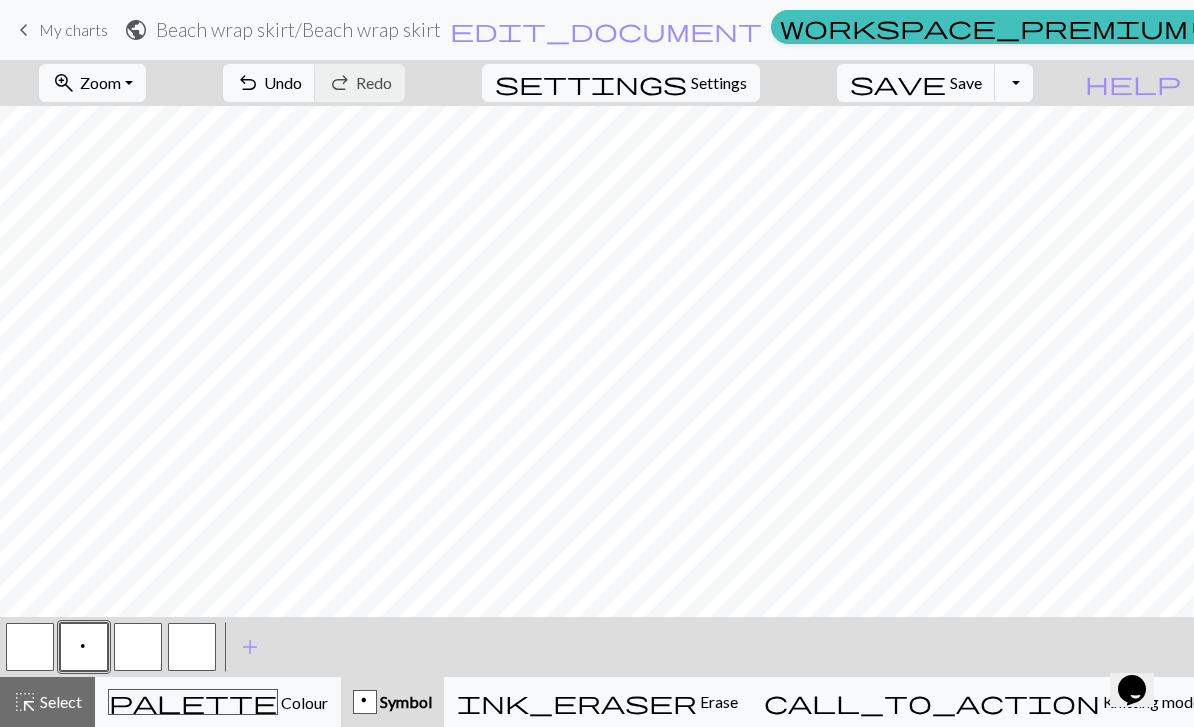 click on "undo Undo Undo" at bounding box center (269, 83) 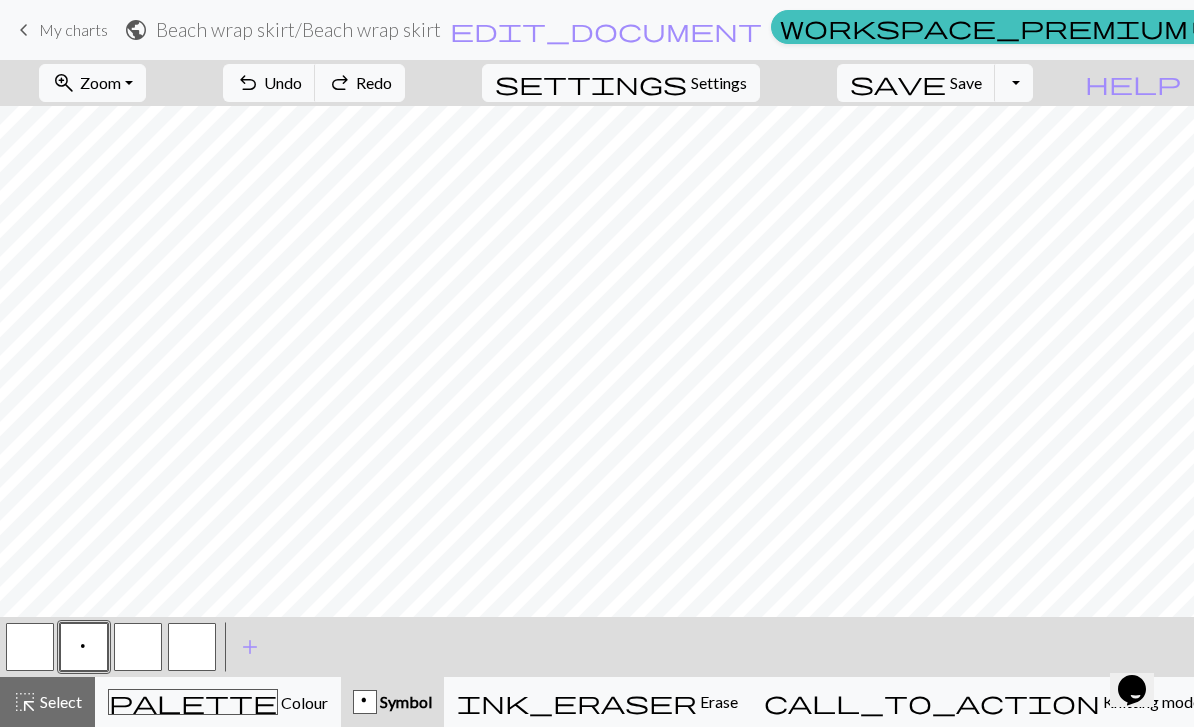 click on "undo Undo Undo" at bounding box center (269, 83) 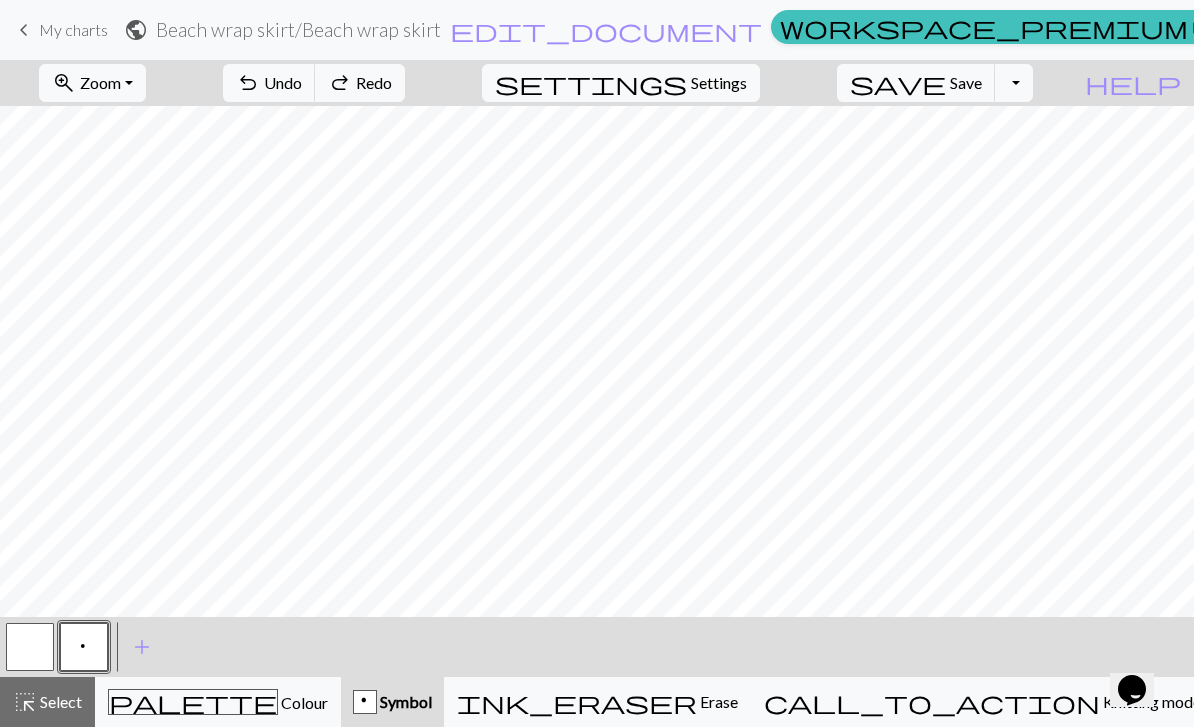 click on "Undo" at bounding box center (283, 82) 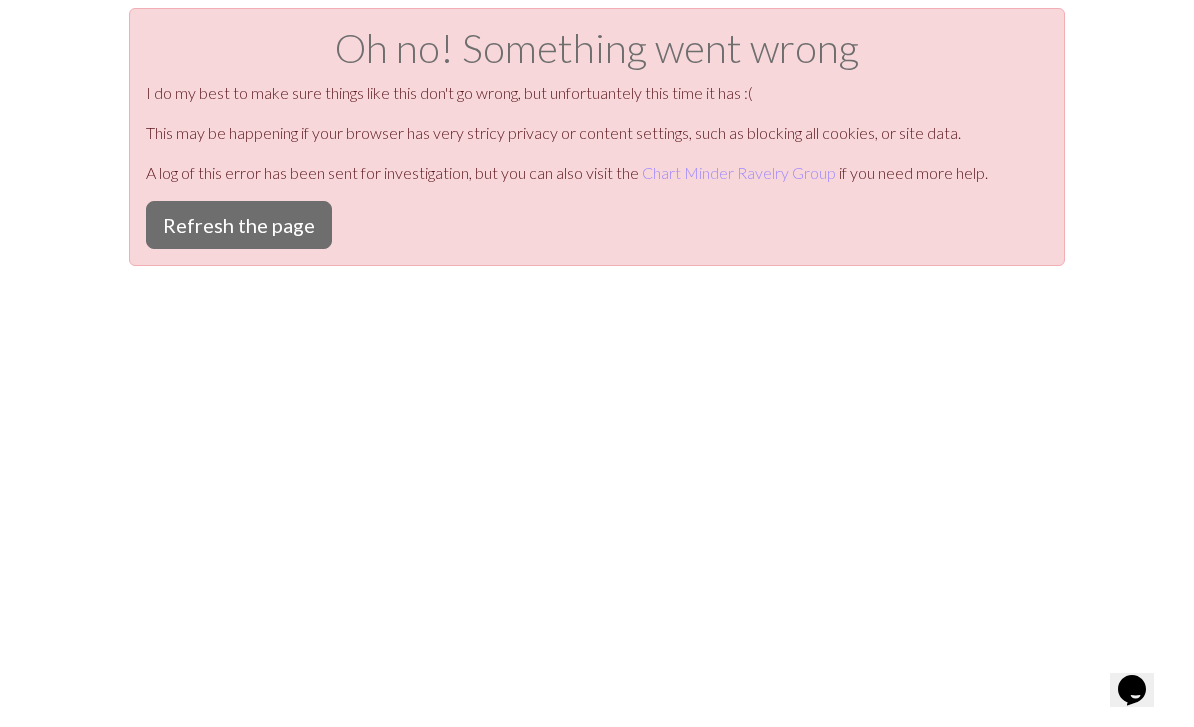 click on "Oh no! Something went wrong I do my best to make sure things like this don't go wrong, but unfortuantely this time it has :( This may be happening if your browser has very stricy privacy or content settings, such as blocking all cookies, or site data. A log of this error has been sent for investigation, but you can also visit the   Chart Minder Ravelry Group   if you need more help. Refresh the page" at bounding box center [597, 137] 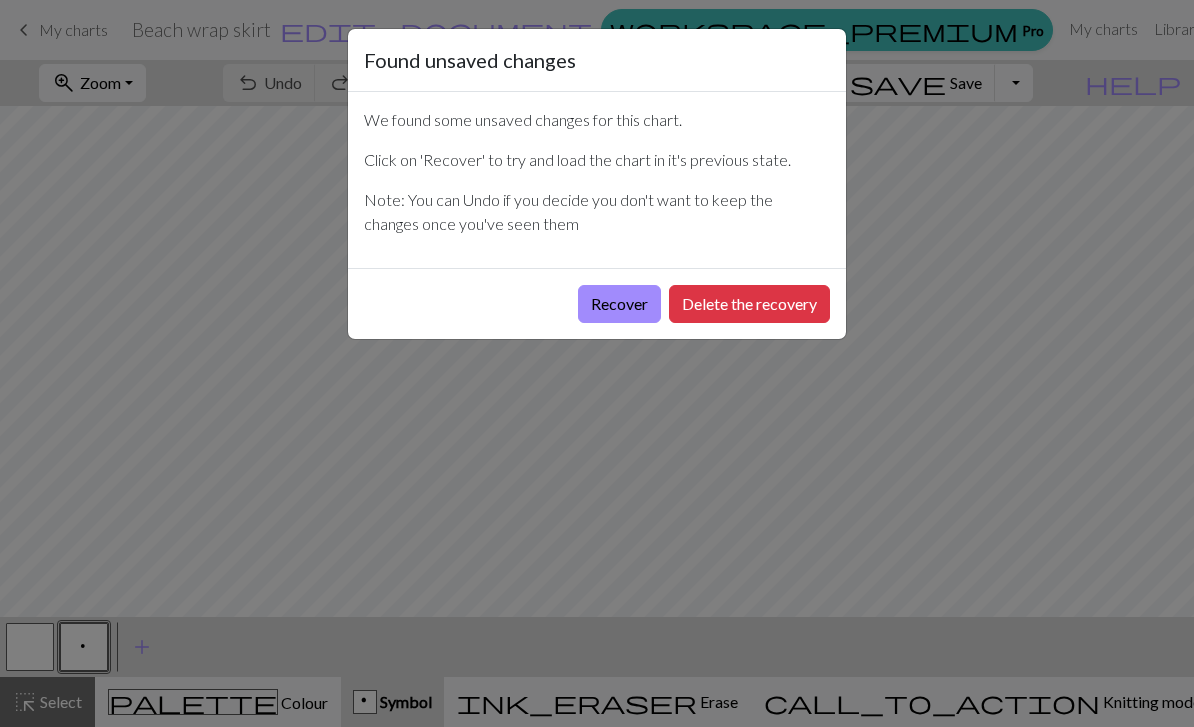 scroll, scrollTop: 0, scrollLeft: 0, axis: both 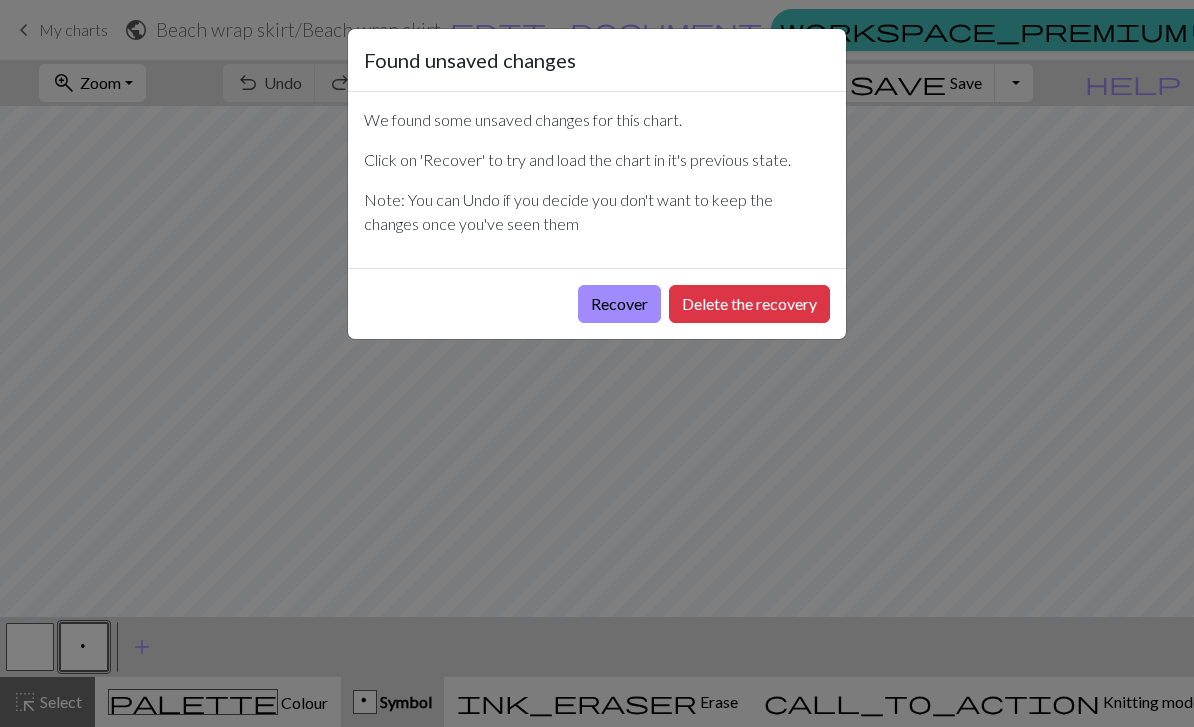 click on "Delete the recovery" at bounding box center (749, 304) 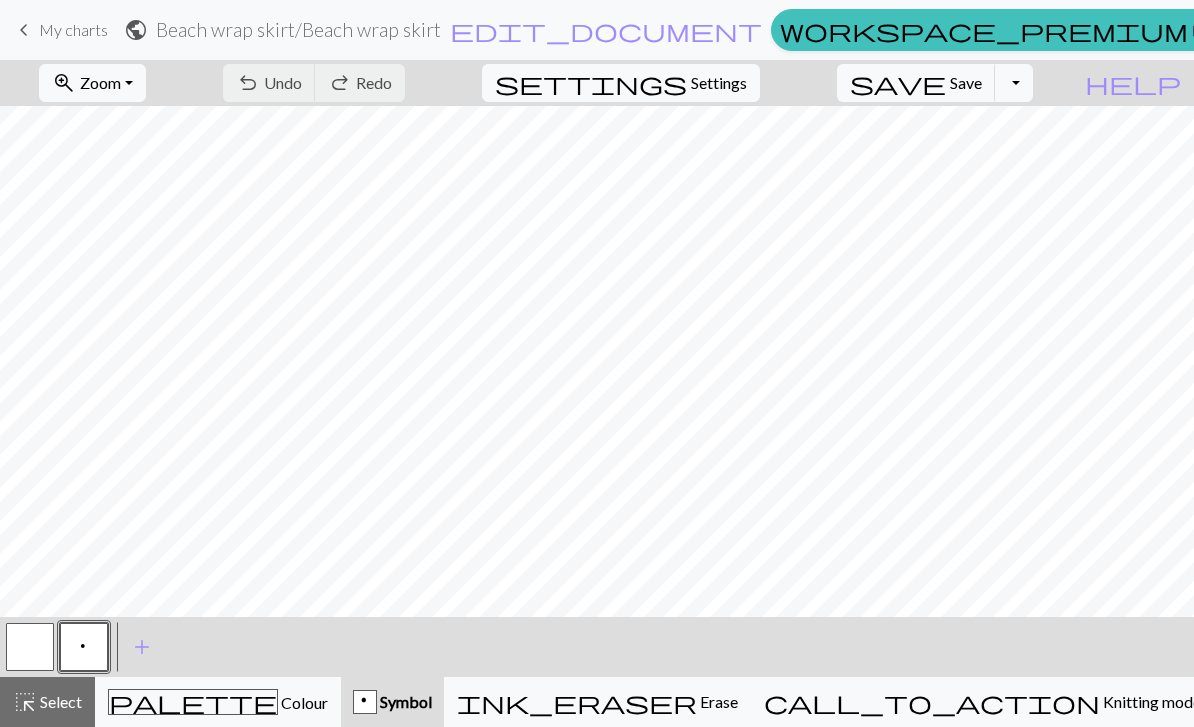 click on "zoom_in Zoom Zoom" at bounding box center (92, 83) 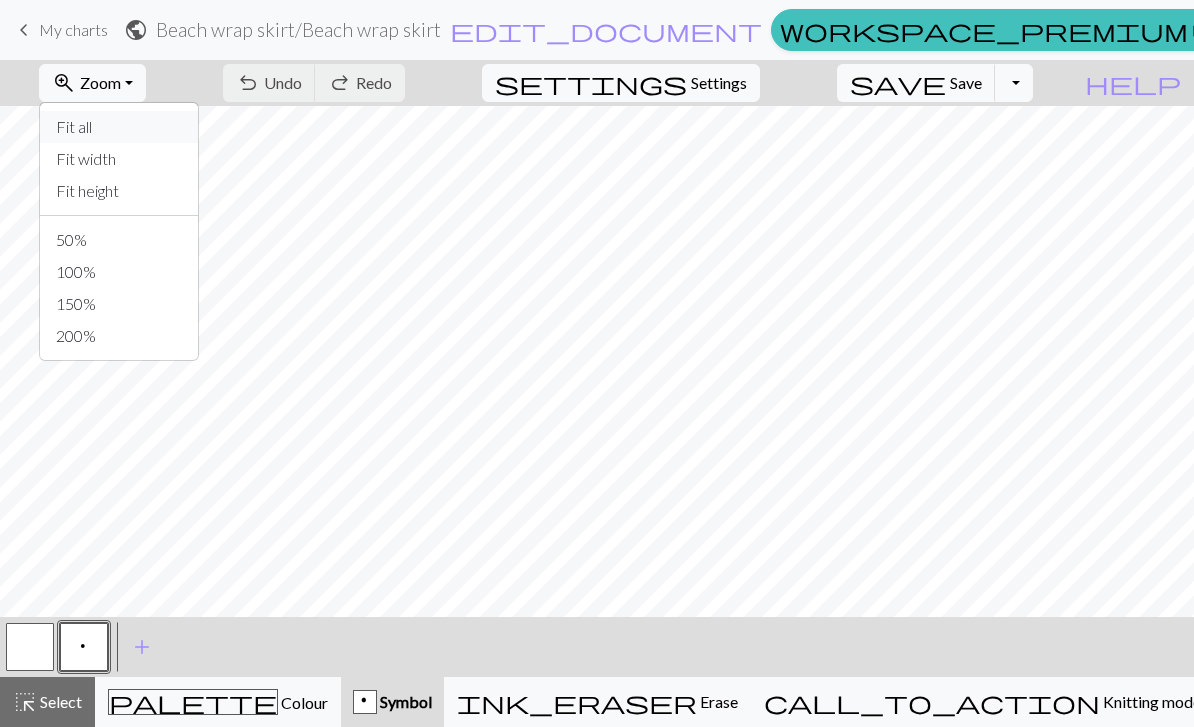 click on "Fit all" at bounding box center [119, 127] 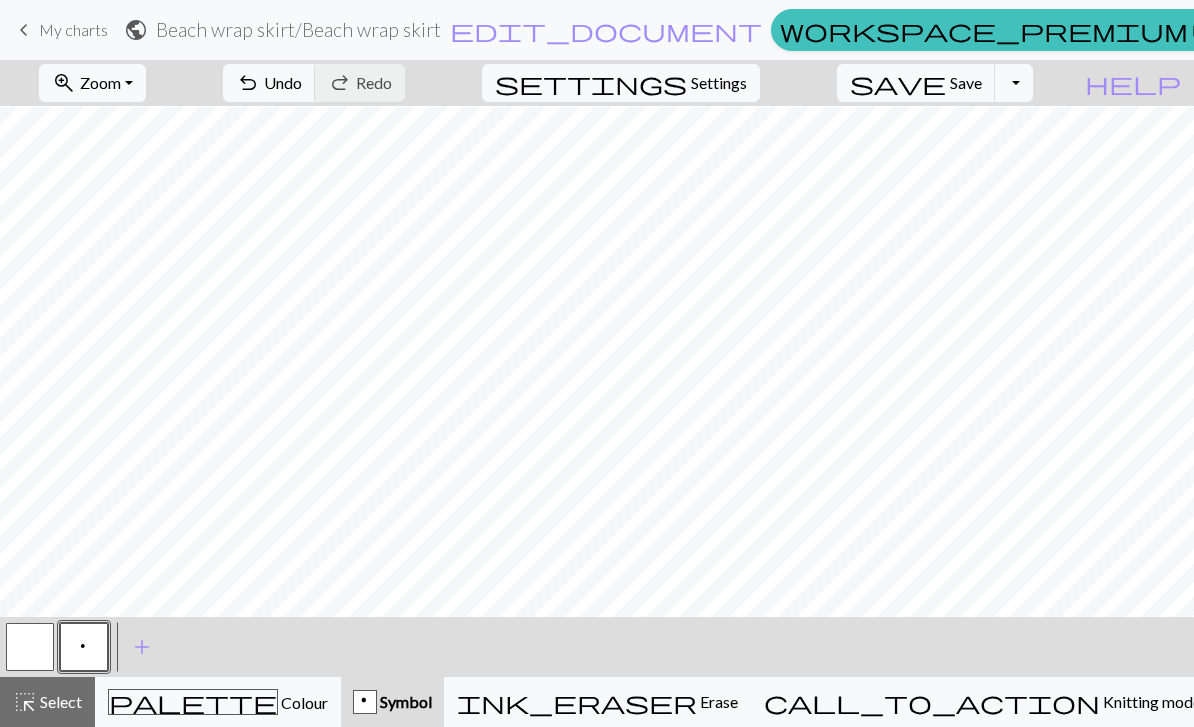 scroll, scrollTop: 120, scrollLeft: 0, axis: vertical 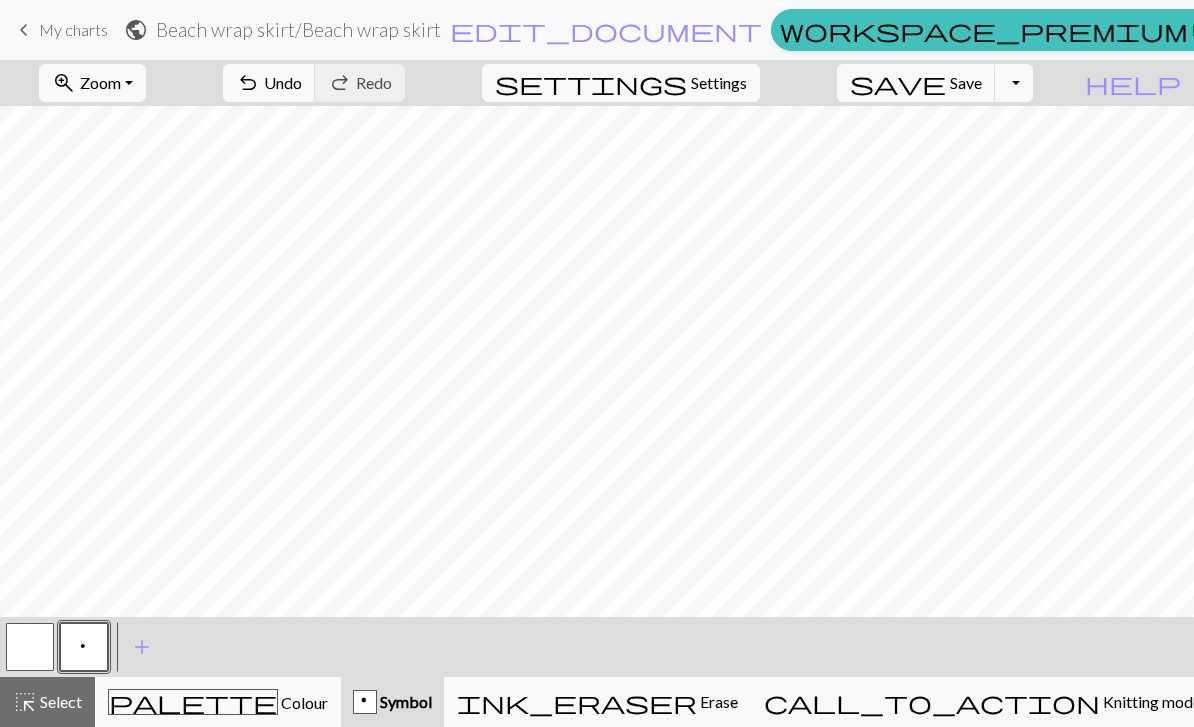 click on "Undo" at bounding box center [283, 82] 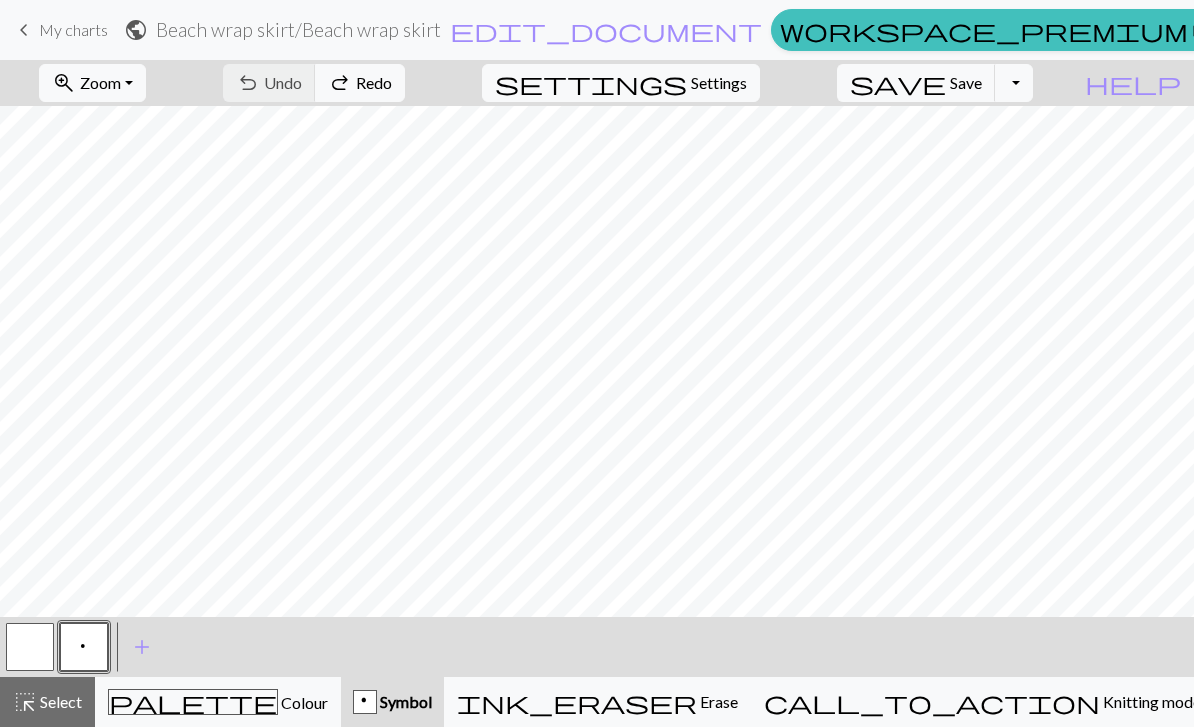 click on "add" at bounding box center [142, 647] 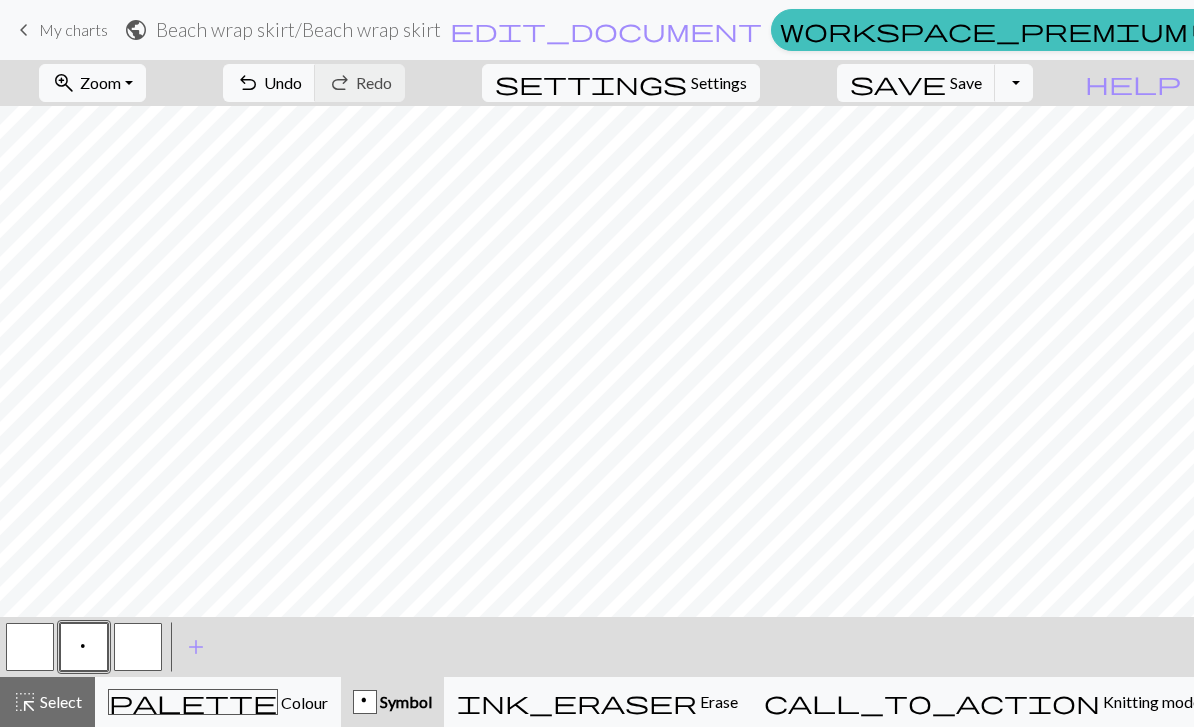 click at bounding box center [138, 647] 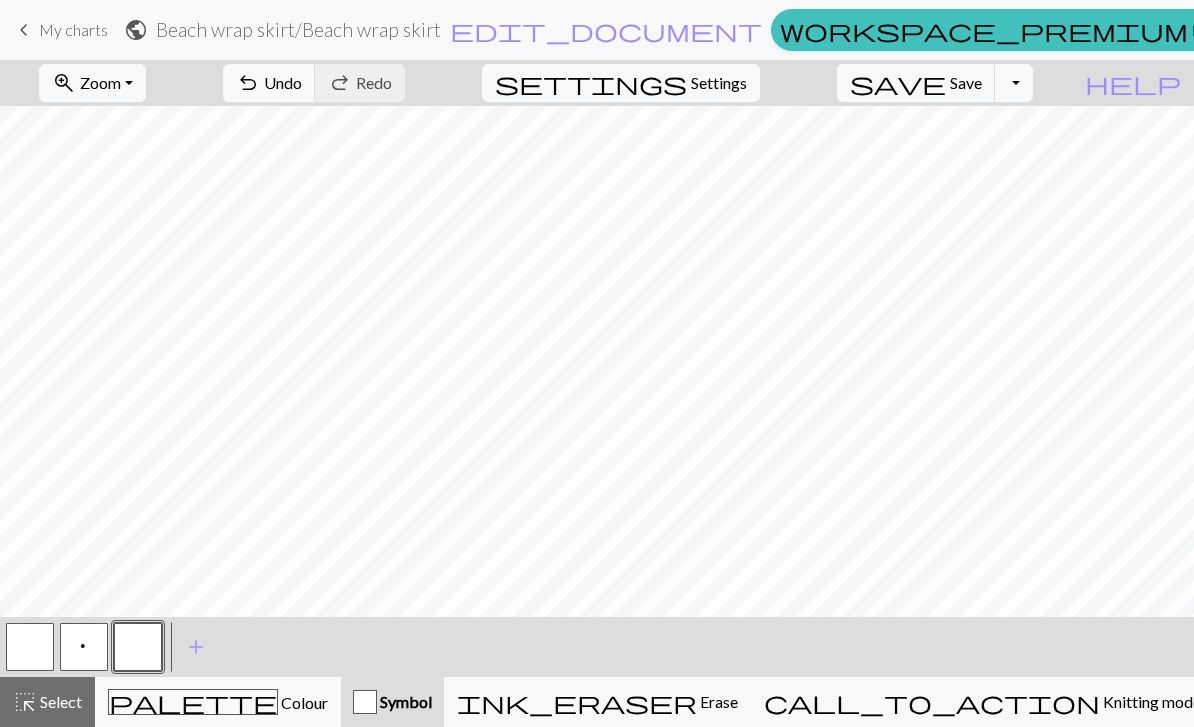 click at bounding box center [138, 647] 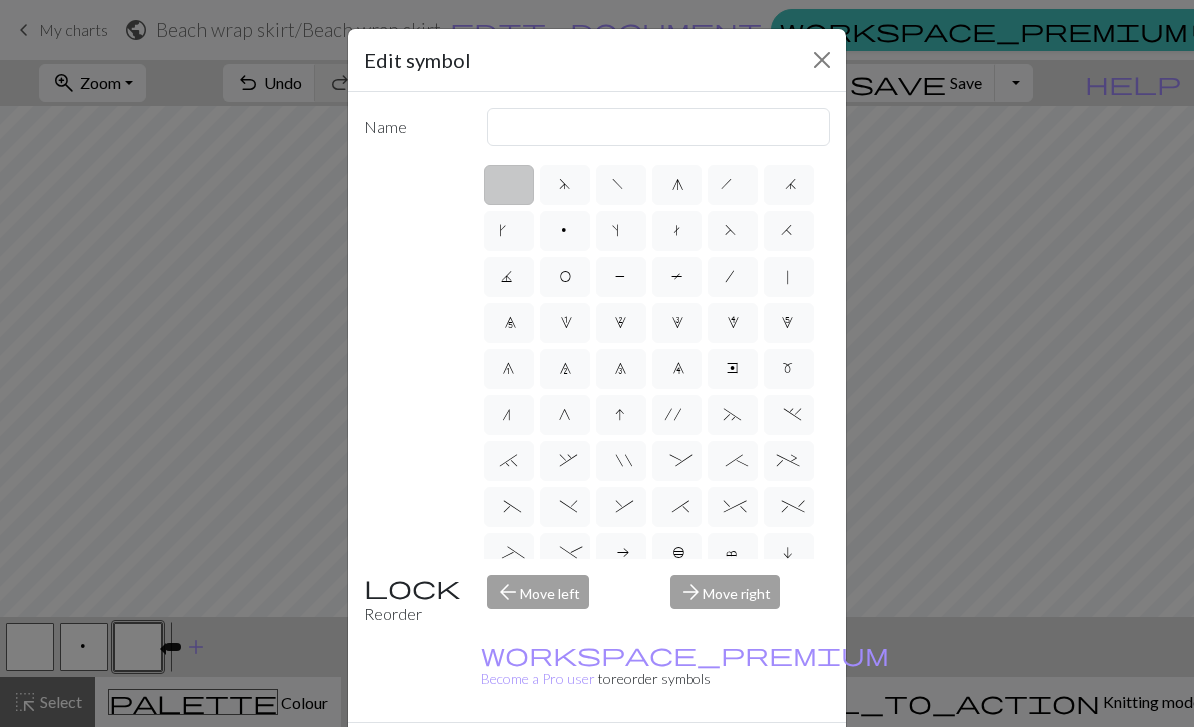 click on "O" at bounding box center [565, 279] 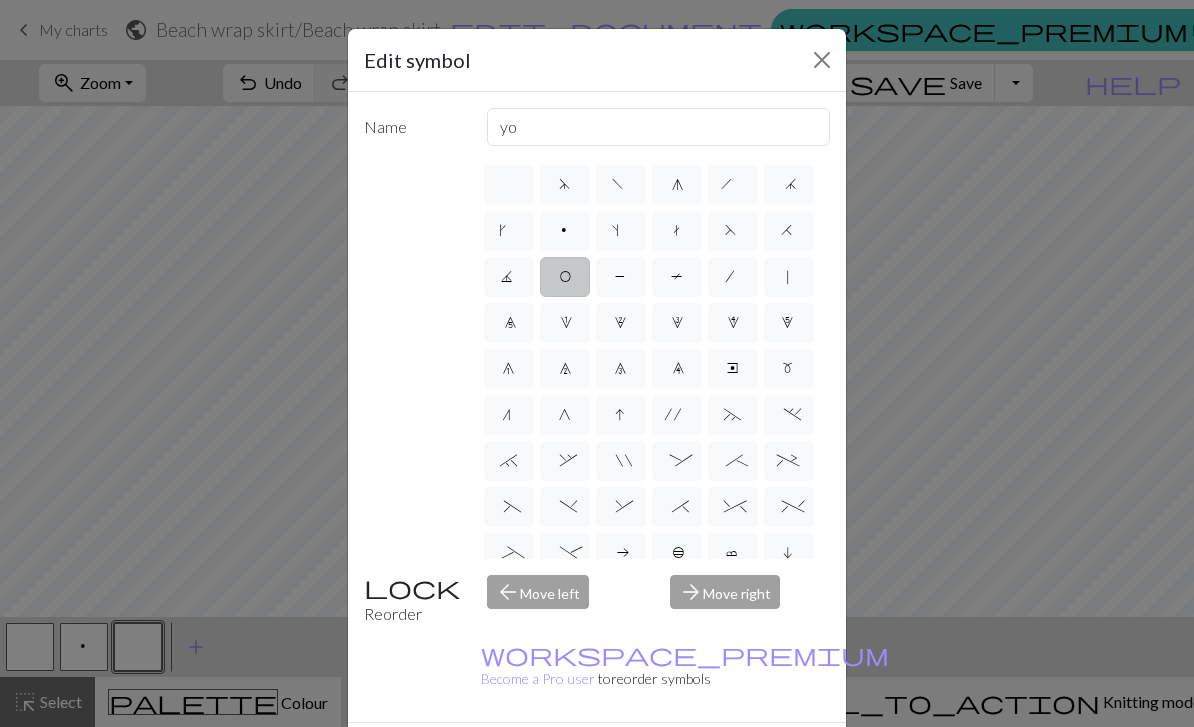 click on "Edit symbol Name yo d f g h j k p s t F H J O P T / | 0 1 2 3 4 5 6 7 8 9 e m n G I ' ~ . ` , " : ; + ( ) & * ^ % _ - a b c i l o r u v w x y z A B C D E K L M N R S U V W X Y < > Reorder arrow_back Move left arrow_forward Move right workspace_premium Become a Pro user   to  reorder symbols Delete Done Cancel" at bounding box center [597, 363] 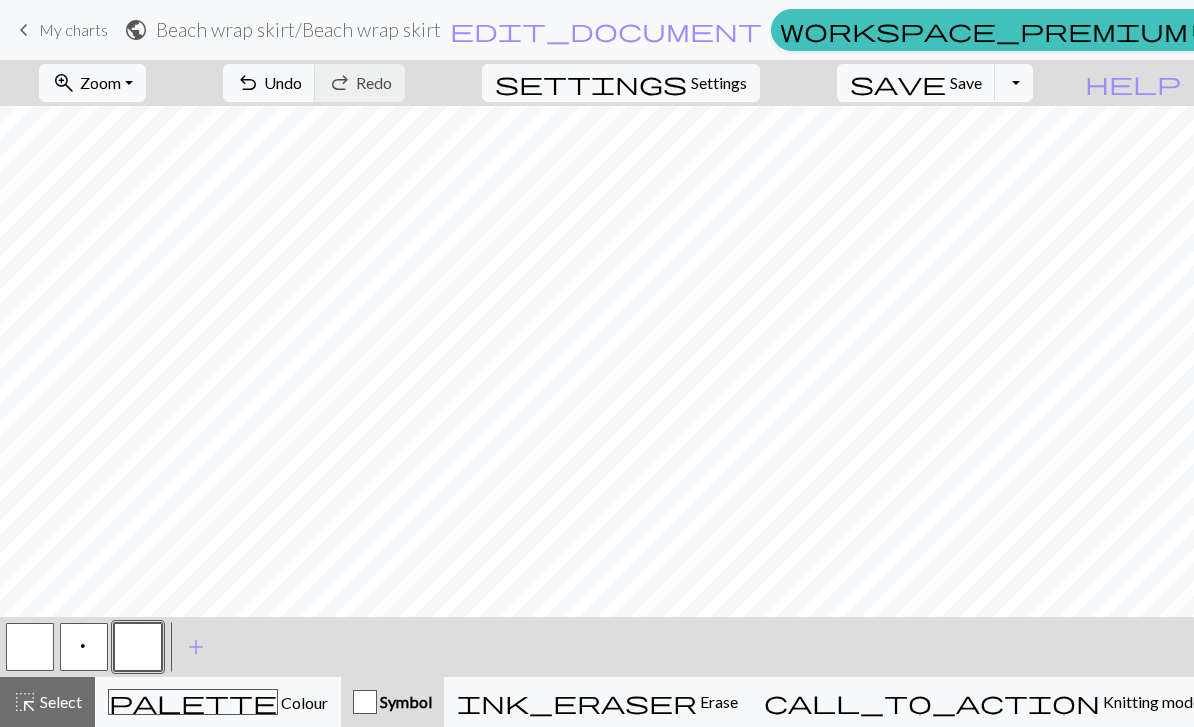click at bounding box center (138, 647) 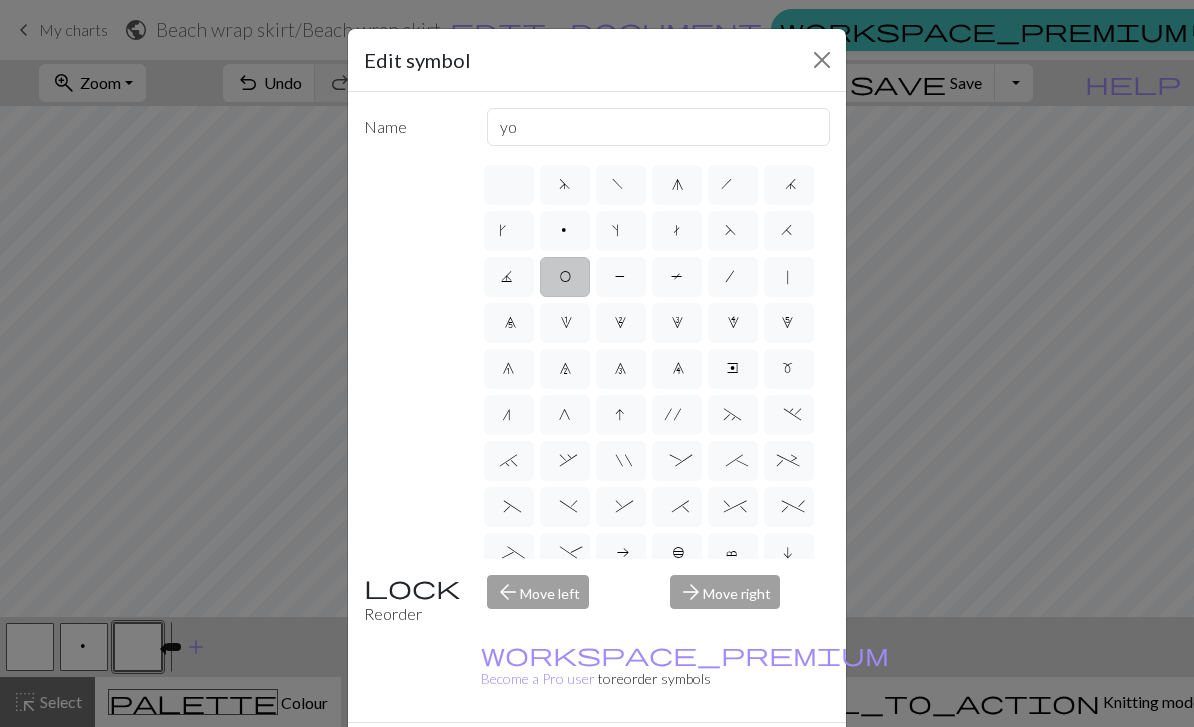 click on "O" at bounding box center [565, 279] 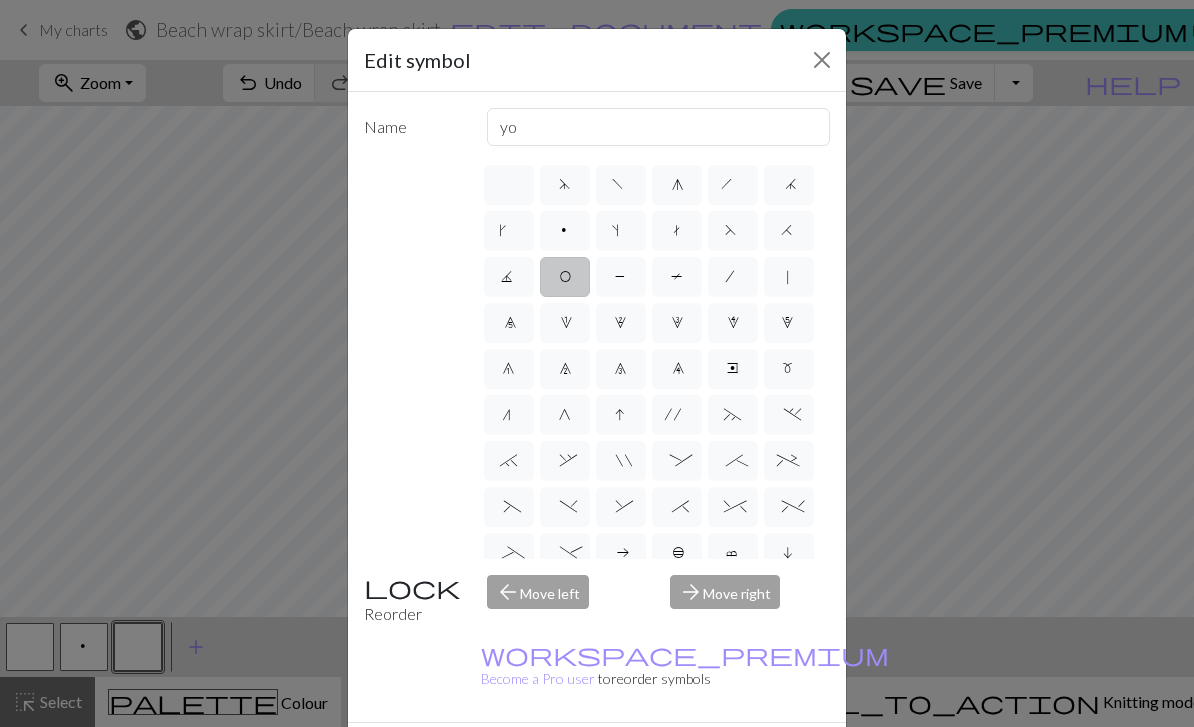 scroll, scrollTop: 0, scrollLeft: 0, axis: both 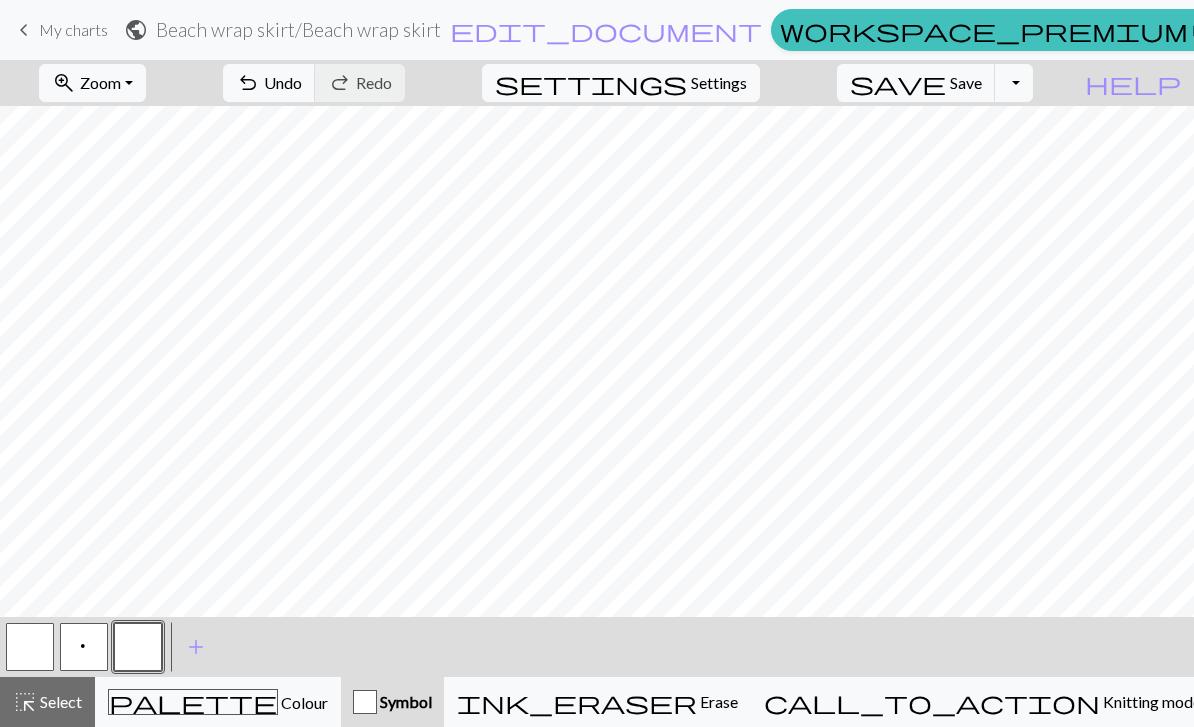 click at bounding box center [30, 647] 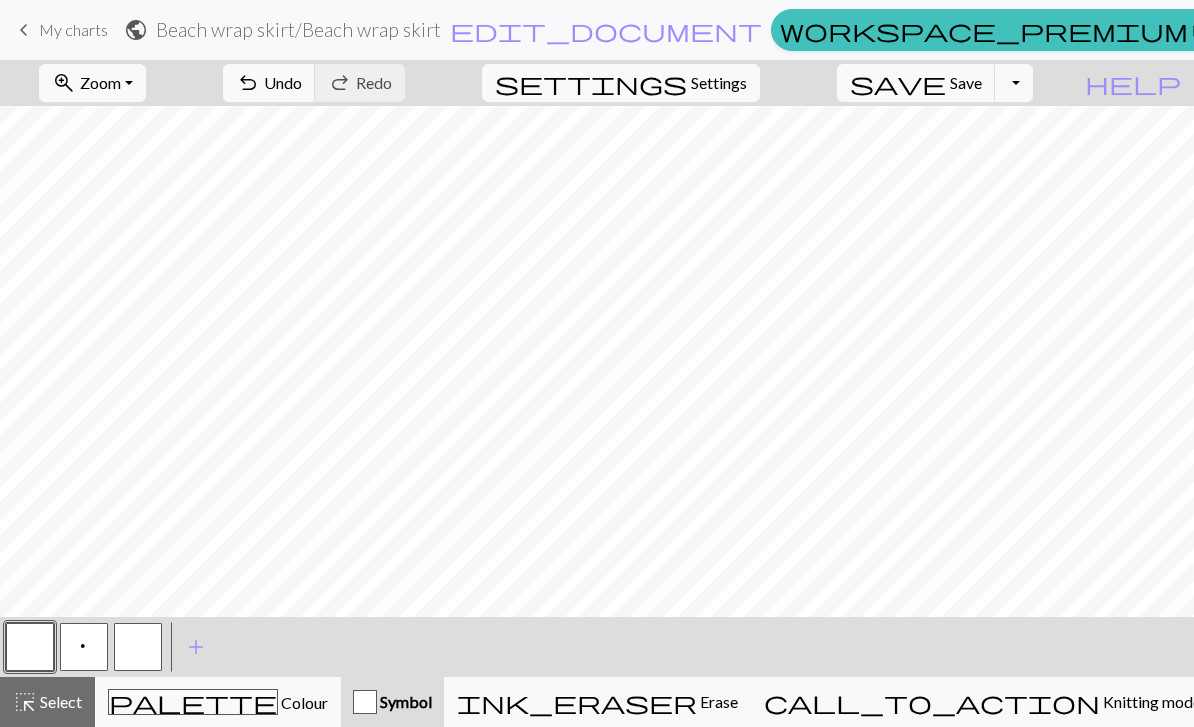 click on "palette   Colour   Colour" at bounding box center [218, 702] 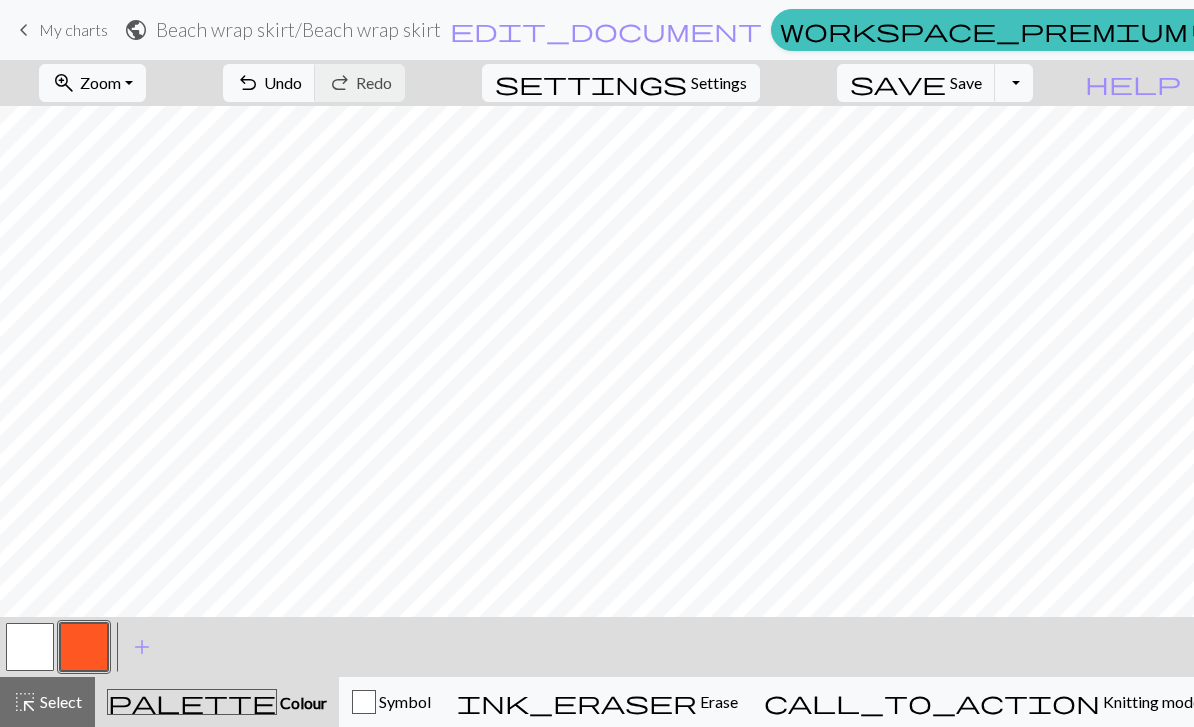 click at bounding box center [84, 647] 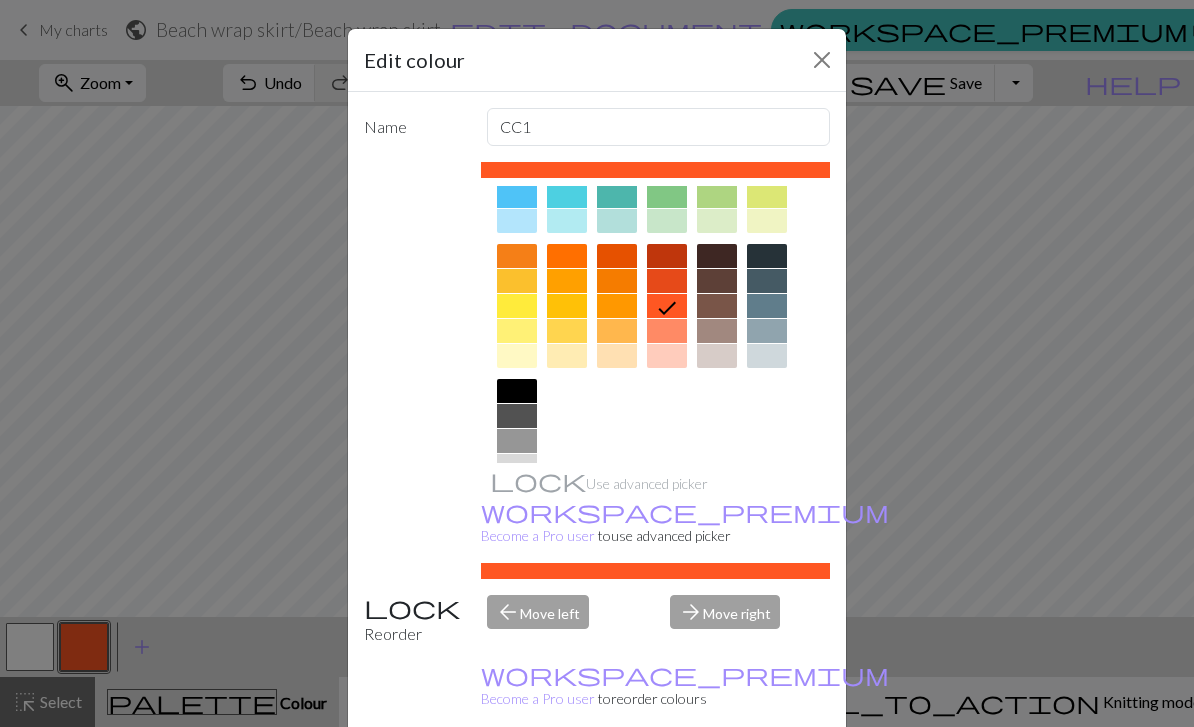 click at bounding box center [517, 391] 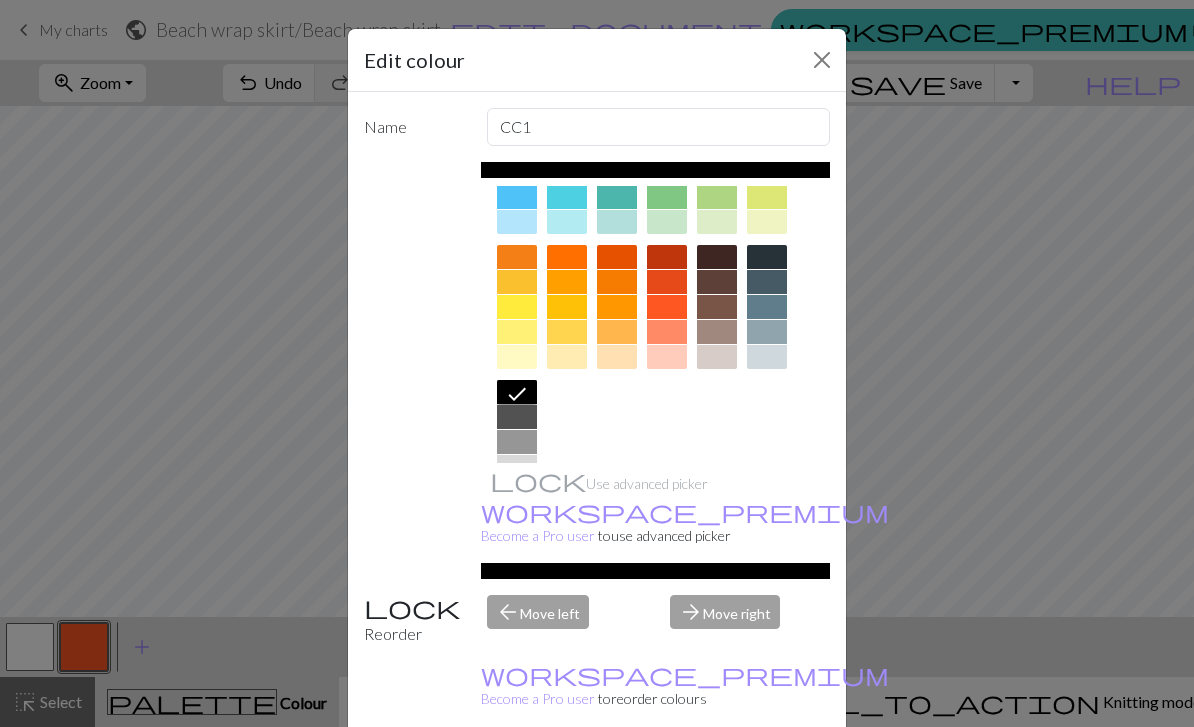 click on "Edit colour Name CC1 Use advanced picker workspace_premium Become a Pro user   to  use advanced picker Reorder arrow_back Move left arrow_forward Move right workspace_premium Become a Pro user   to  reorder colours Delete Done Cancel" at bounding box center [597, 363] 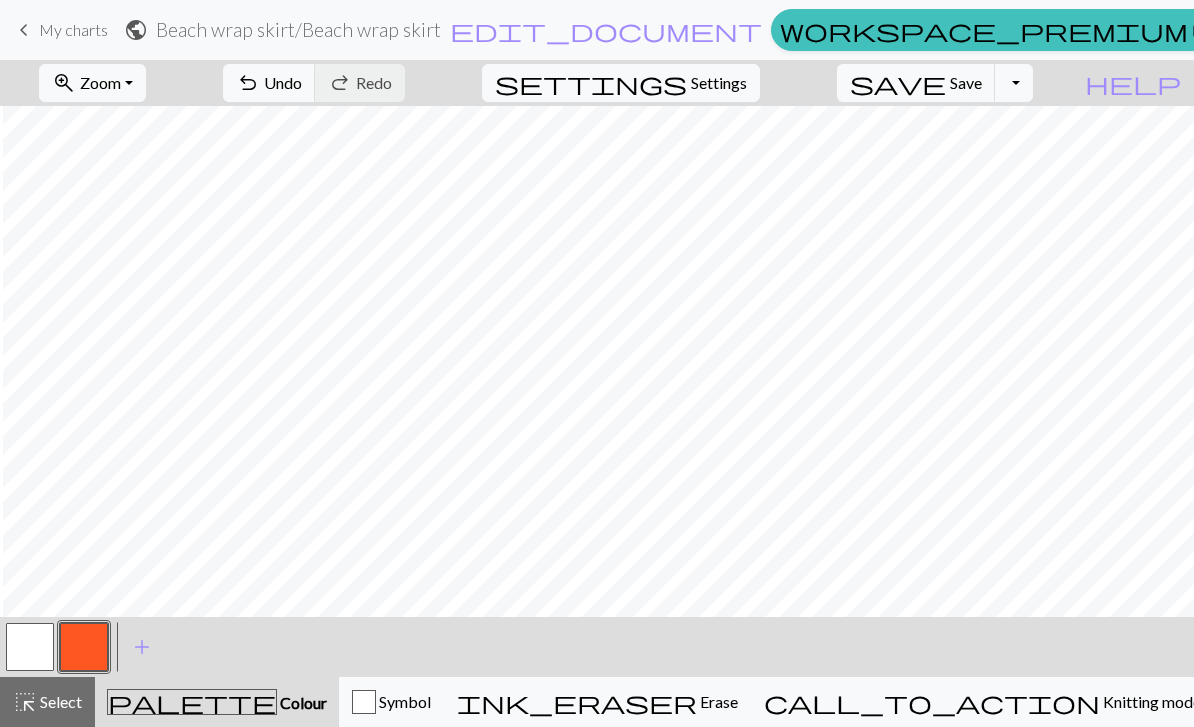 scroll, scrollTop: 0, scrollLeft: 6, axis: horizontal 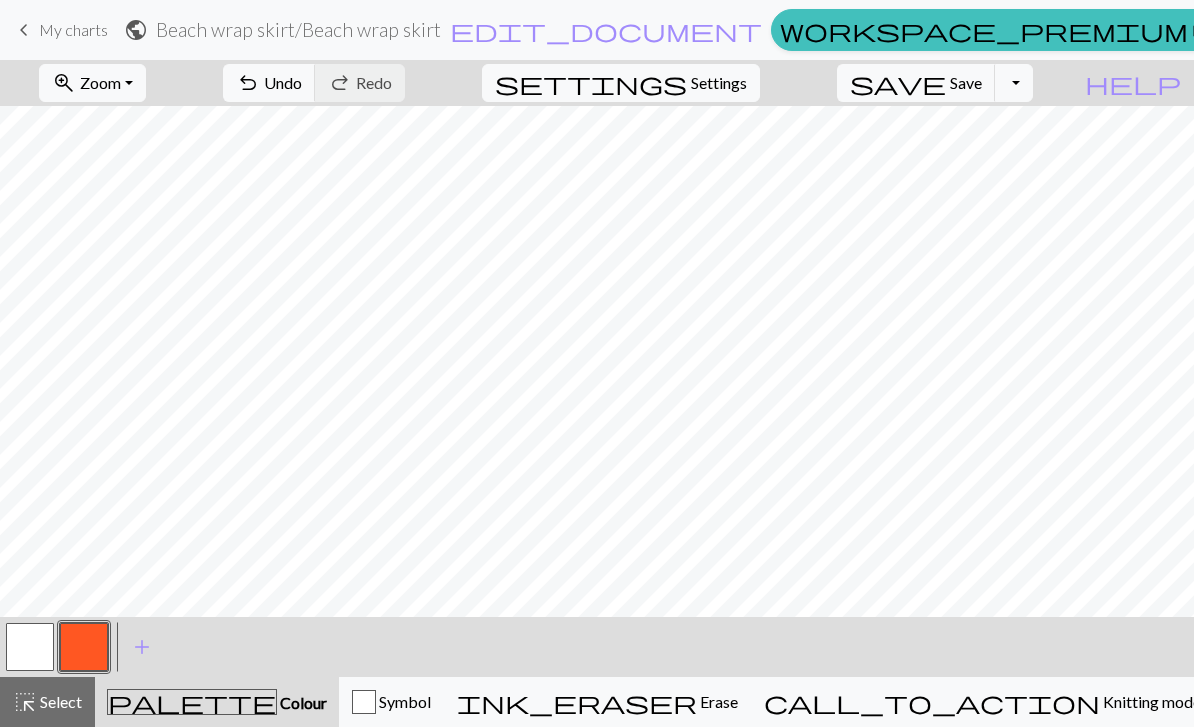 click on "Undo" at bounding box center [283, 82] 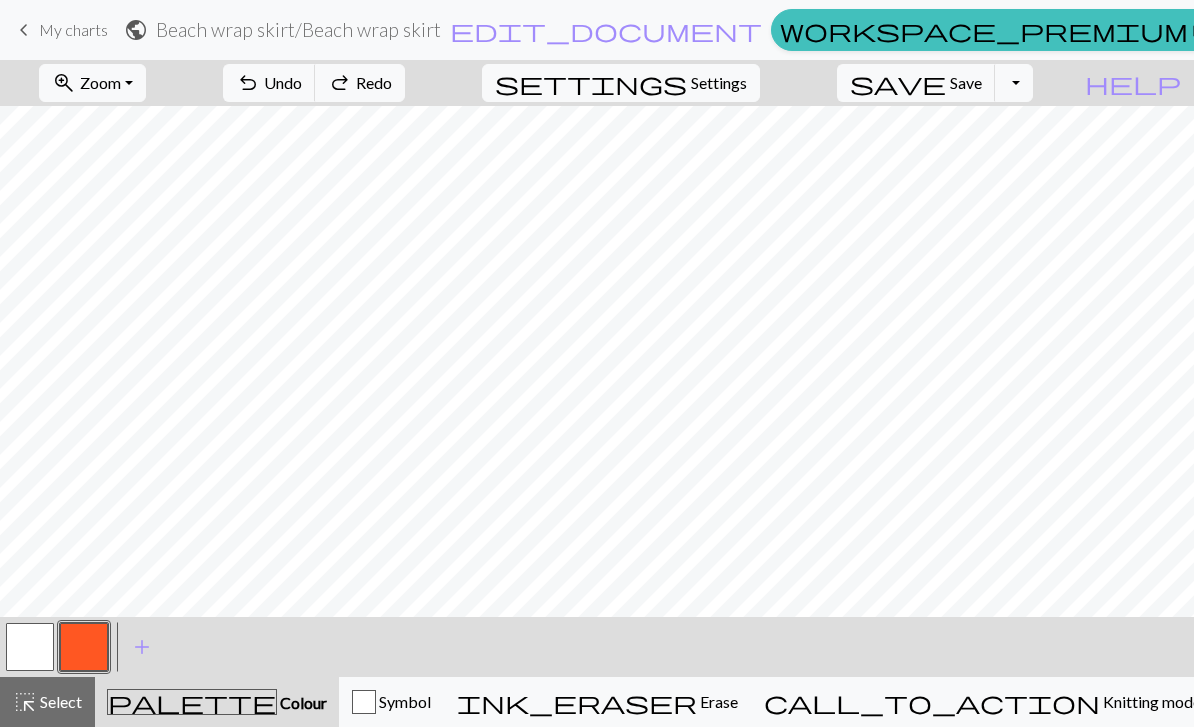 click on "Undo" at bounding box center [283, 82] 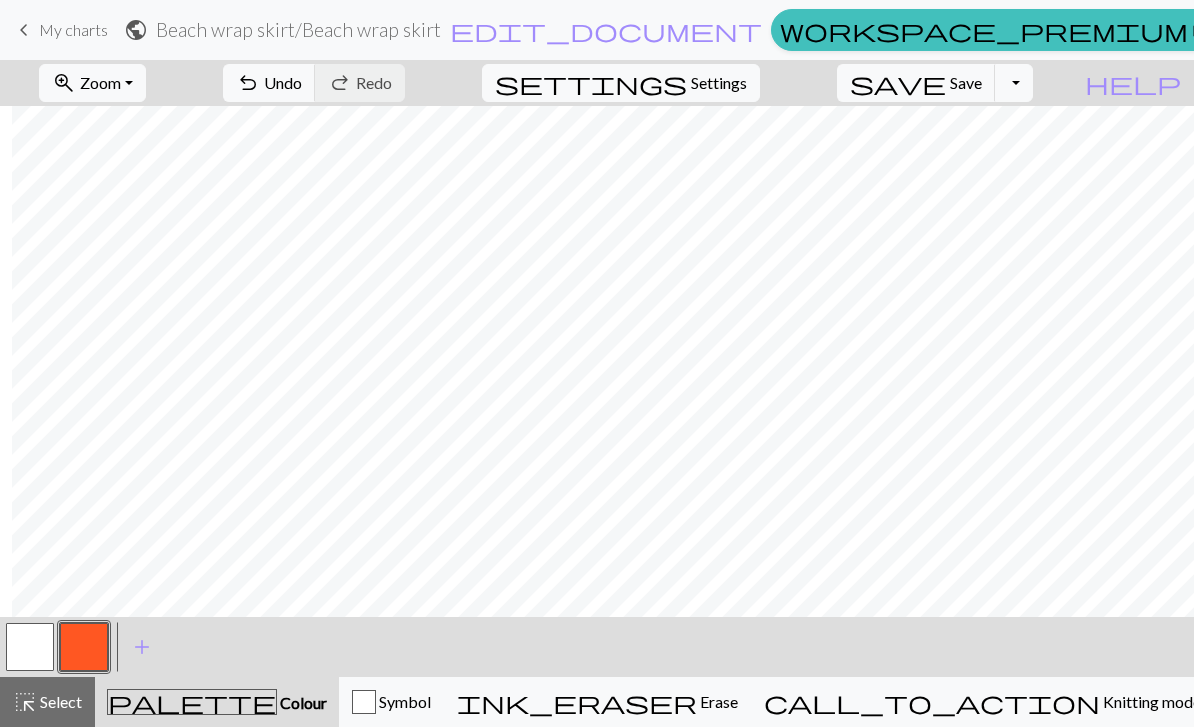 scroll, scrollTop: 0, scrollLeft: 12, axis: horizontal 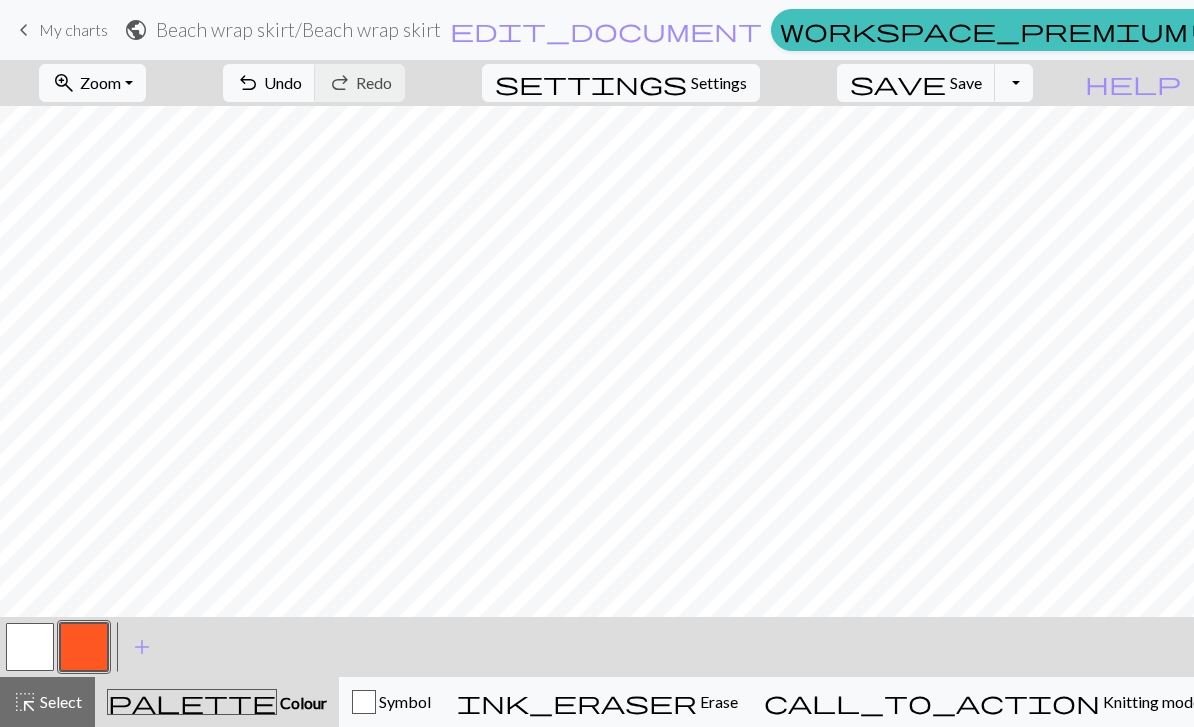 click on "Undo" at bounding box center (283, 82) 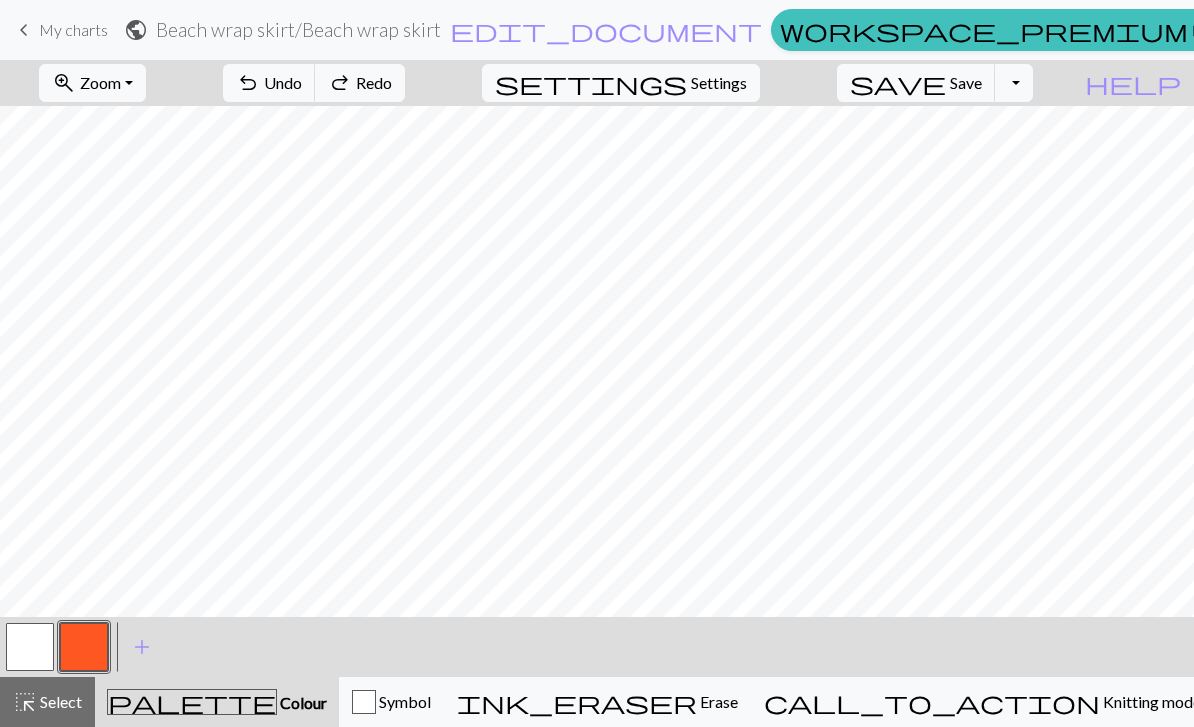click on "call_to_action   Knitting mode   Knitting mode" at bounding box center [982, 702] 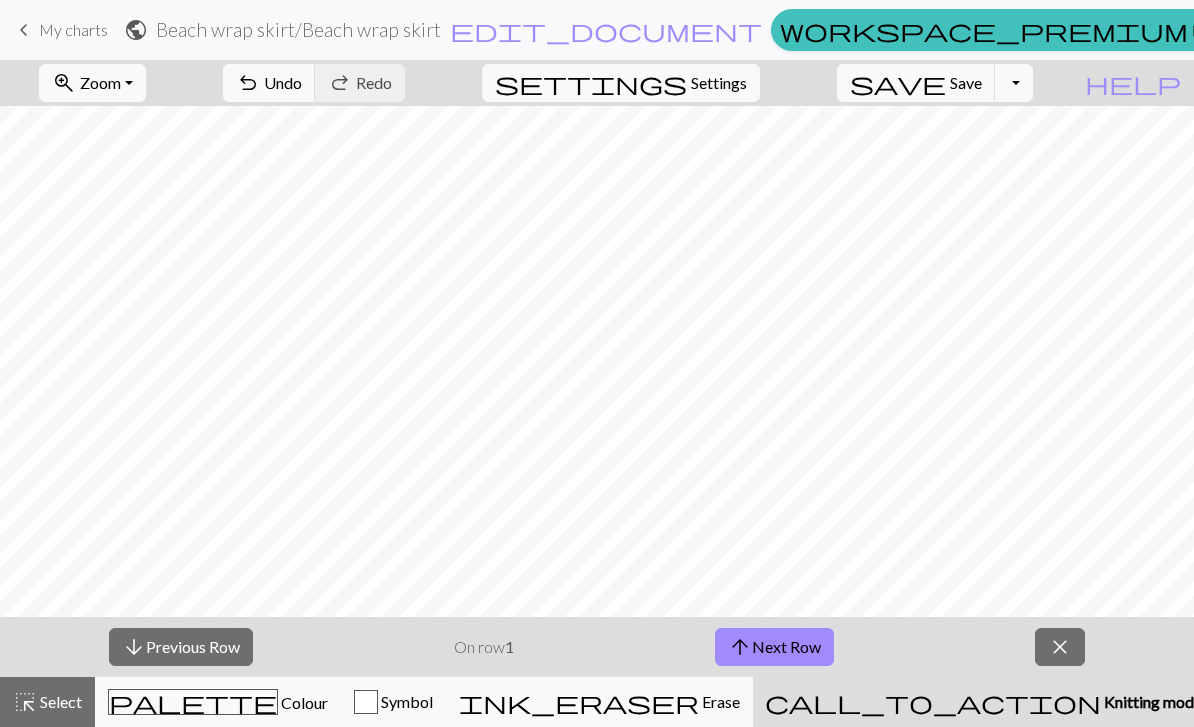 click on "arrow_upward  Next Row" at bounding box center (774, 647) 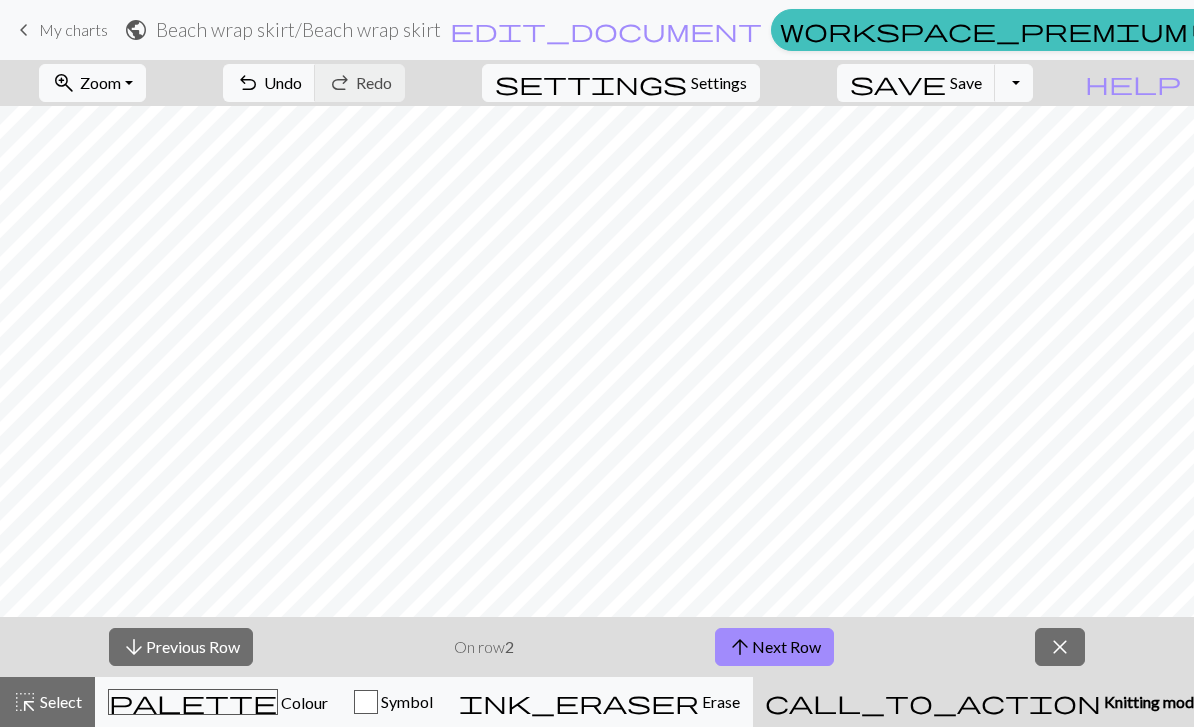 click on "arrow_upward  Next Row" at bounding box center (774, 647) 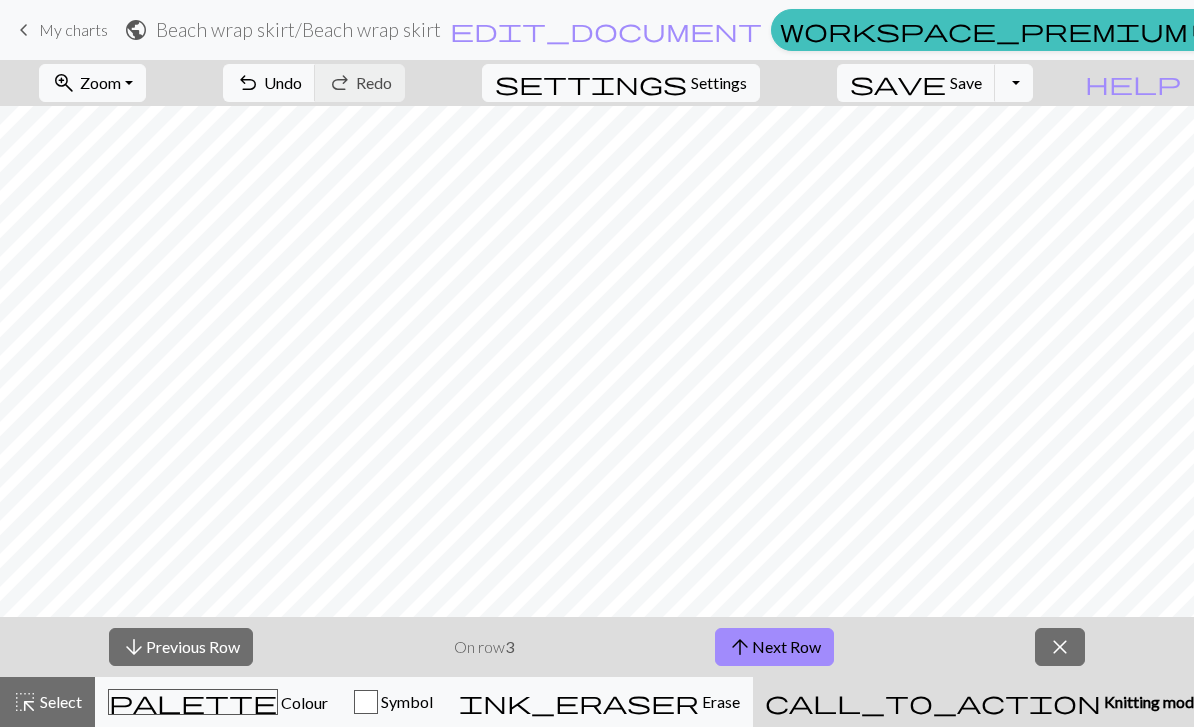 click on "arrow_upward  Next Row" at bounding box center [774, 647] 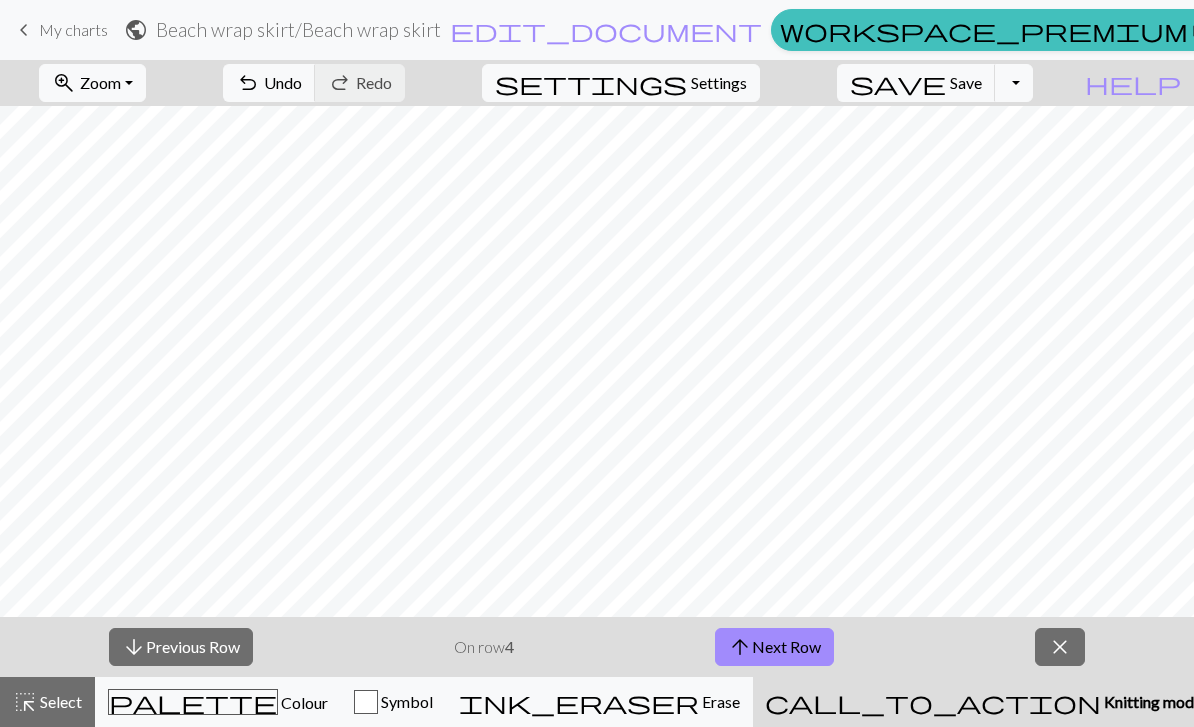 click on "arrow_upward  Next Row" at bounding box center (774, 647) 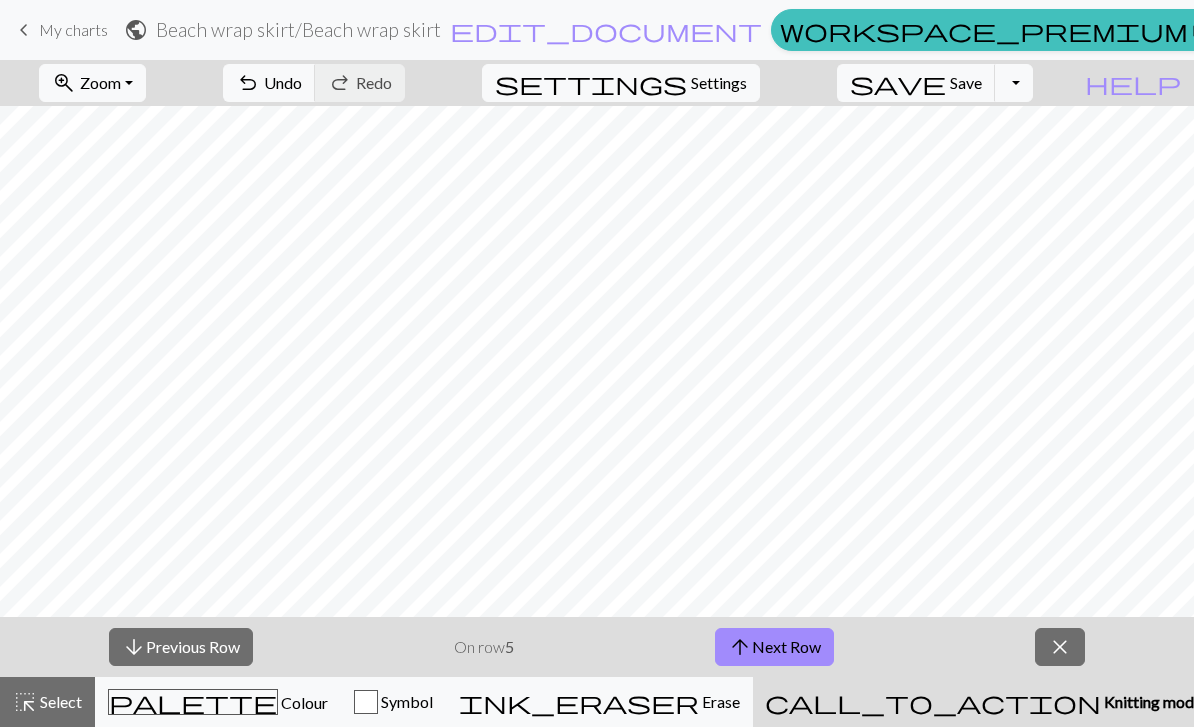 click on "arrow_upward  Next Row" at bounding box center (774, 647) 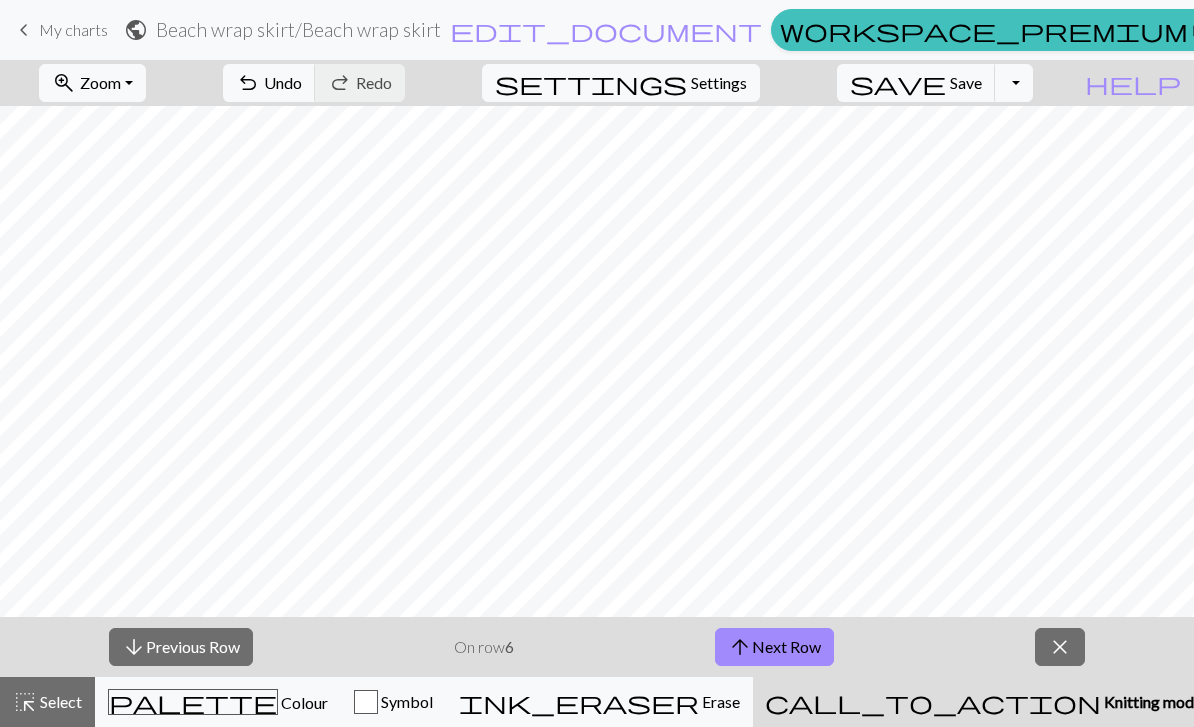 click on "close" at bounding box center [1060, 647] 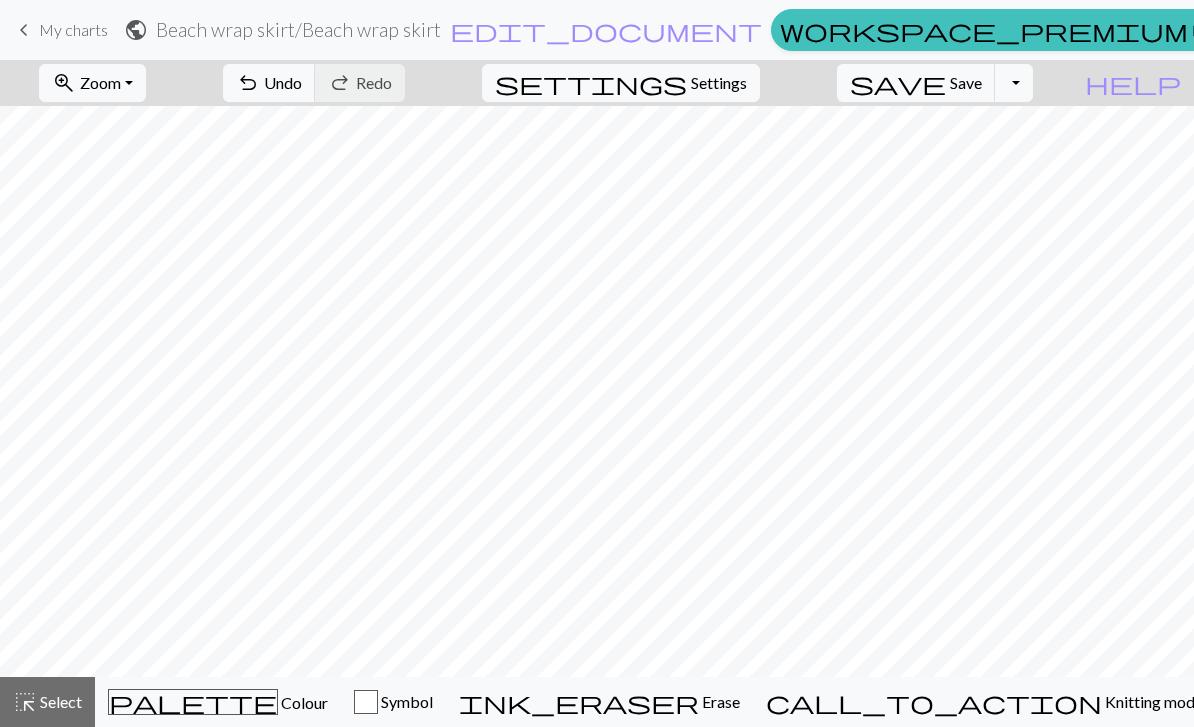 click on "Save" at bounding box center [966, 82] 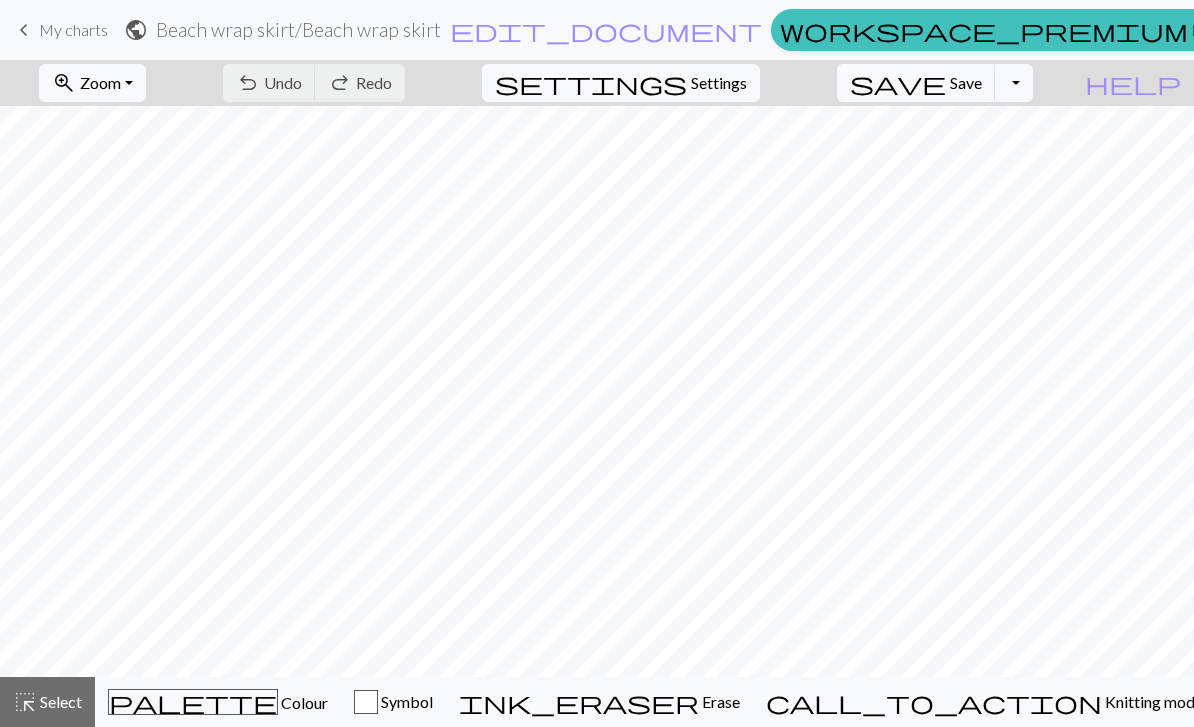 click on "Toggle Dropdown" at bounding box center (1014, 83) 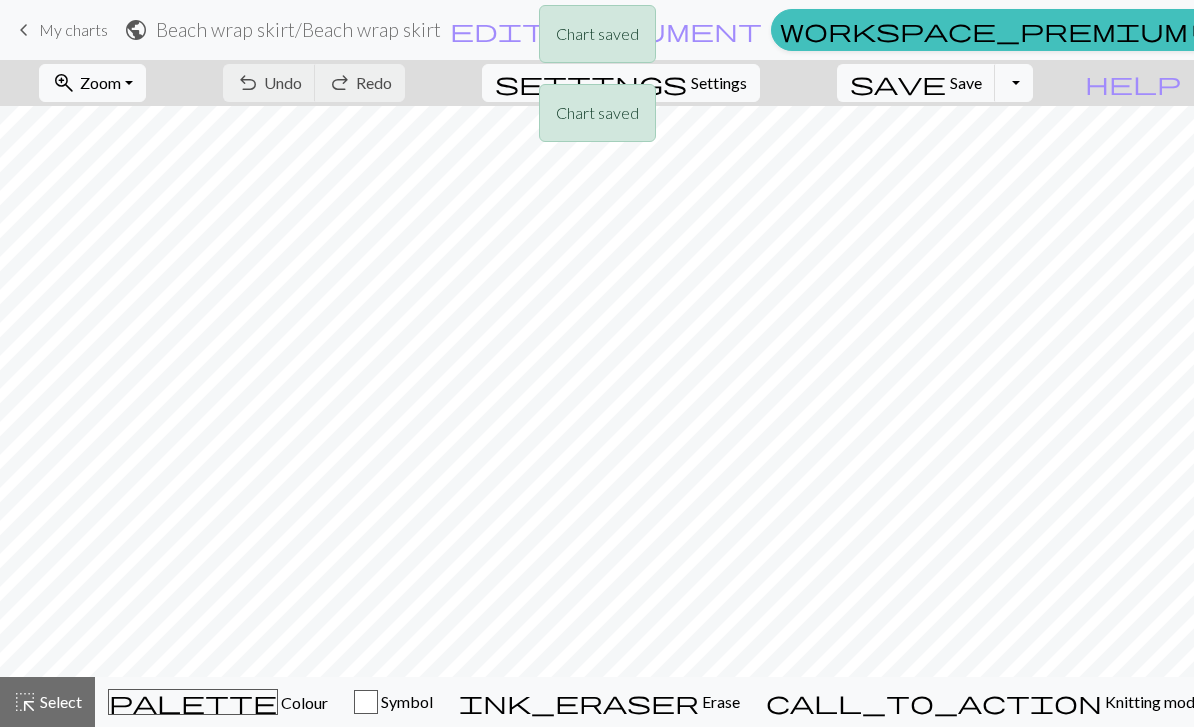 click on "Chart saved Chart saved" at bounding box center [597, 79] 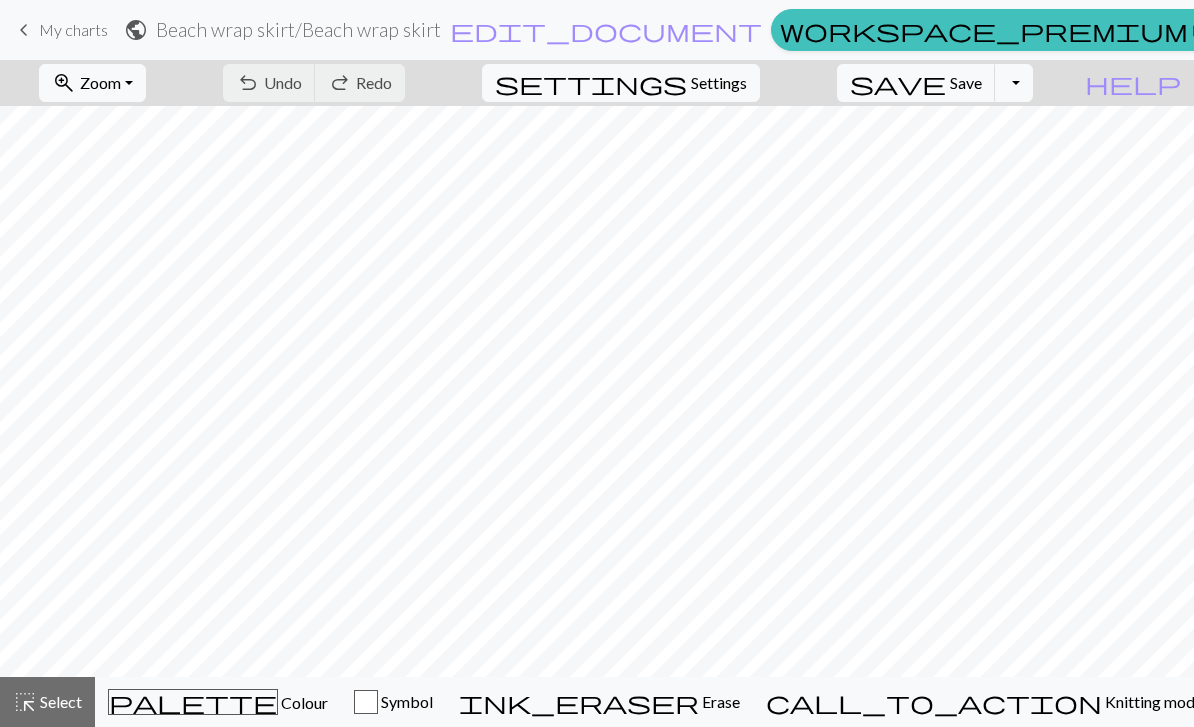 click on "Toggle Dropdown" at bounding box center [1014, 83] 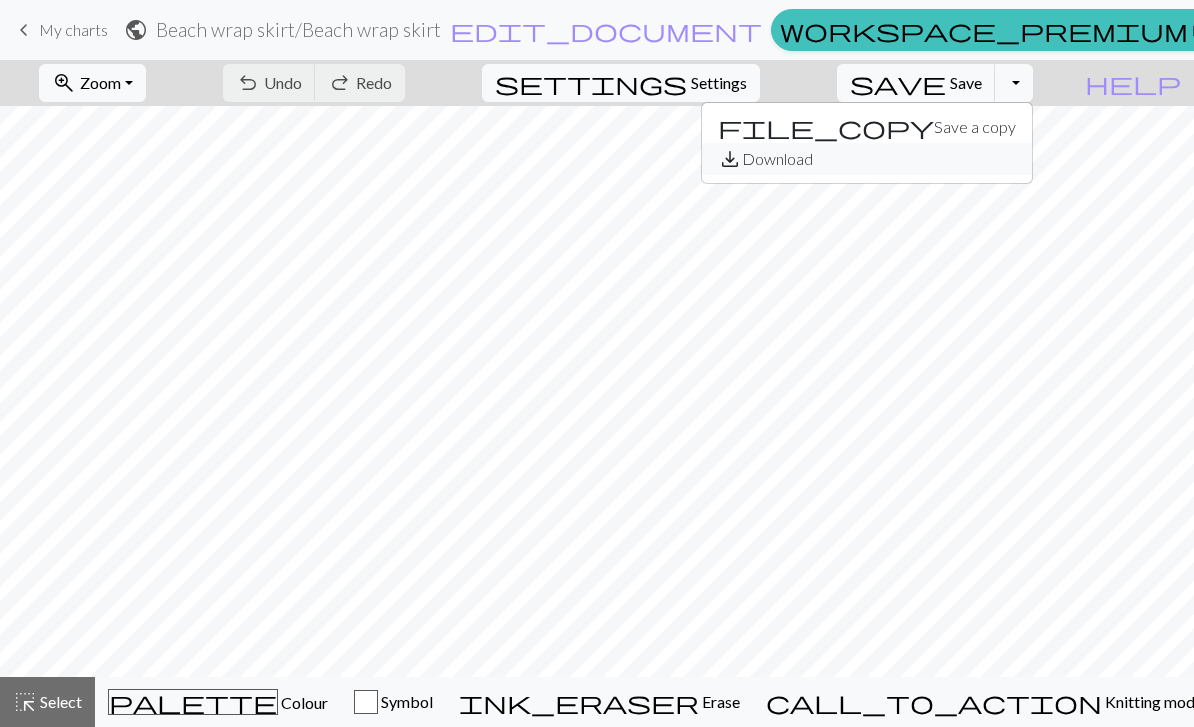 click on "save_alt  Download" at bounding box center [867, 159] 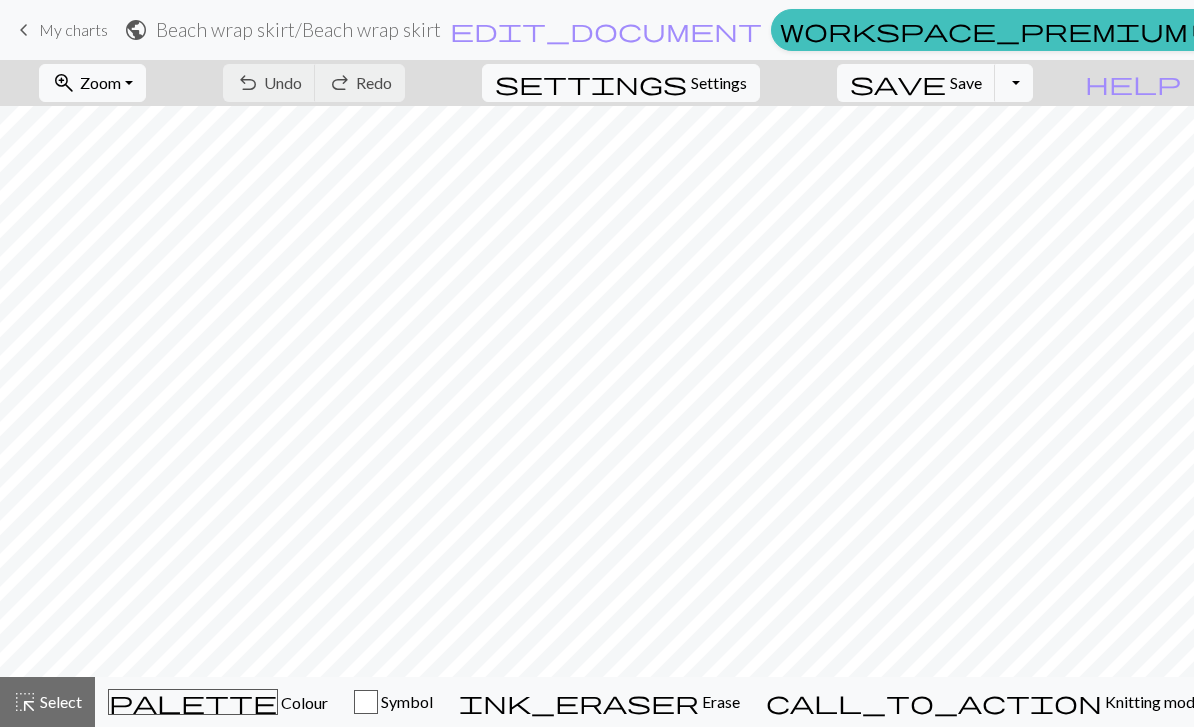 click on "Manual" at bounding box center (1414, 29) 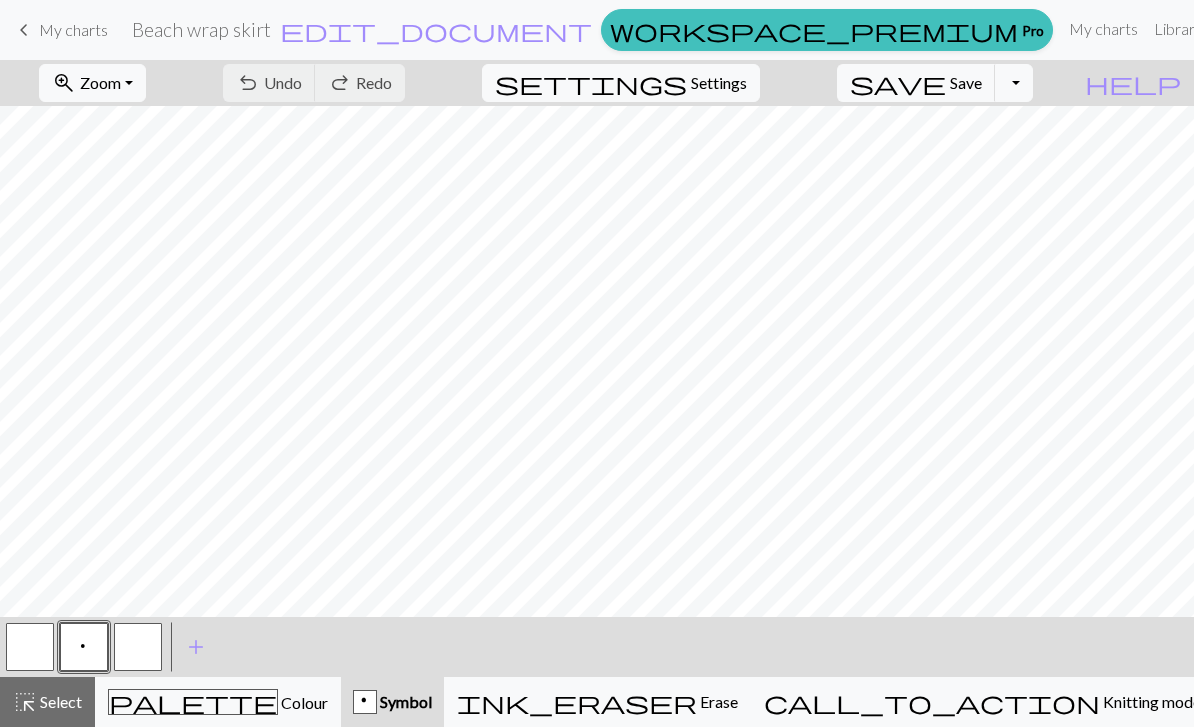 scroll, scrollTop: 0, scrollLeft: 0, axis: both 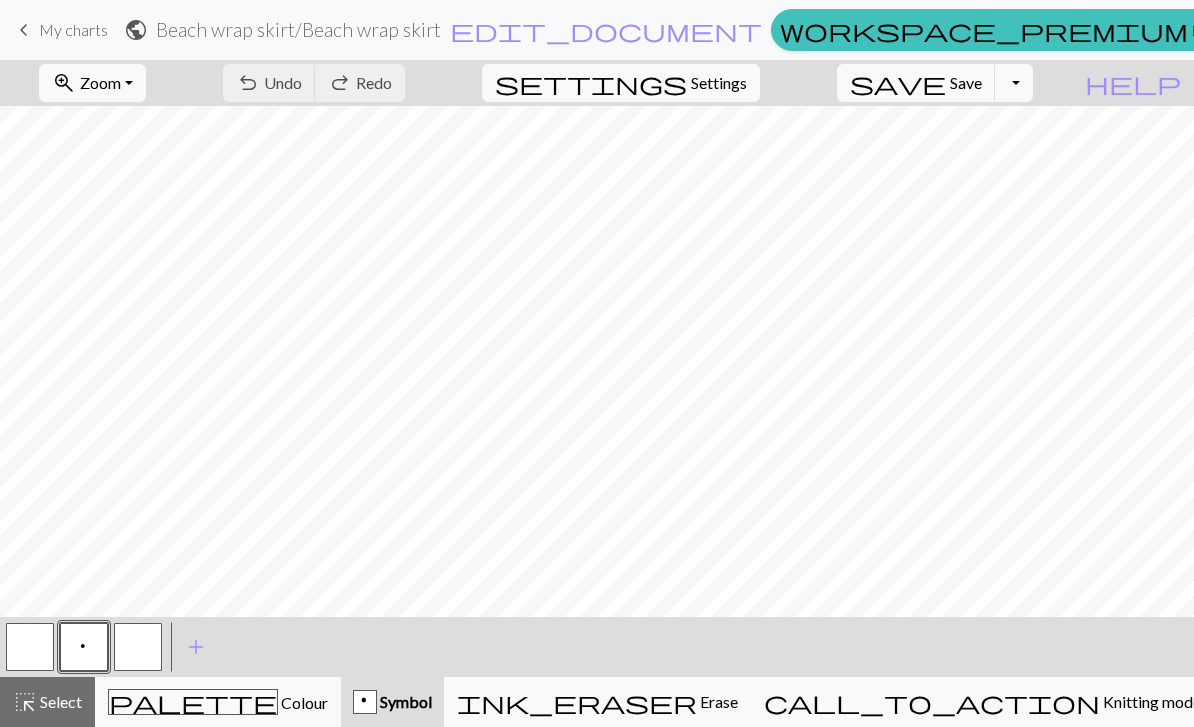click on "Toggle Dropdown" at bounding box center [1014, 83] 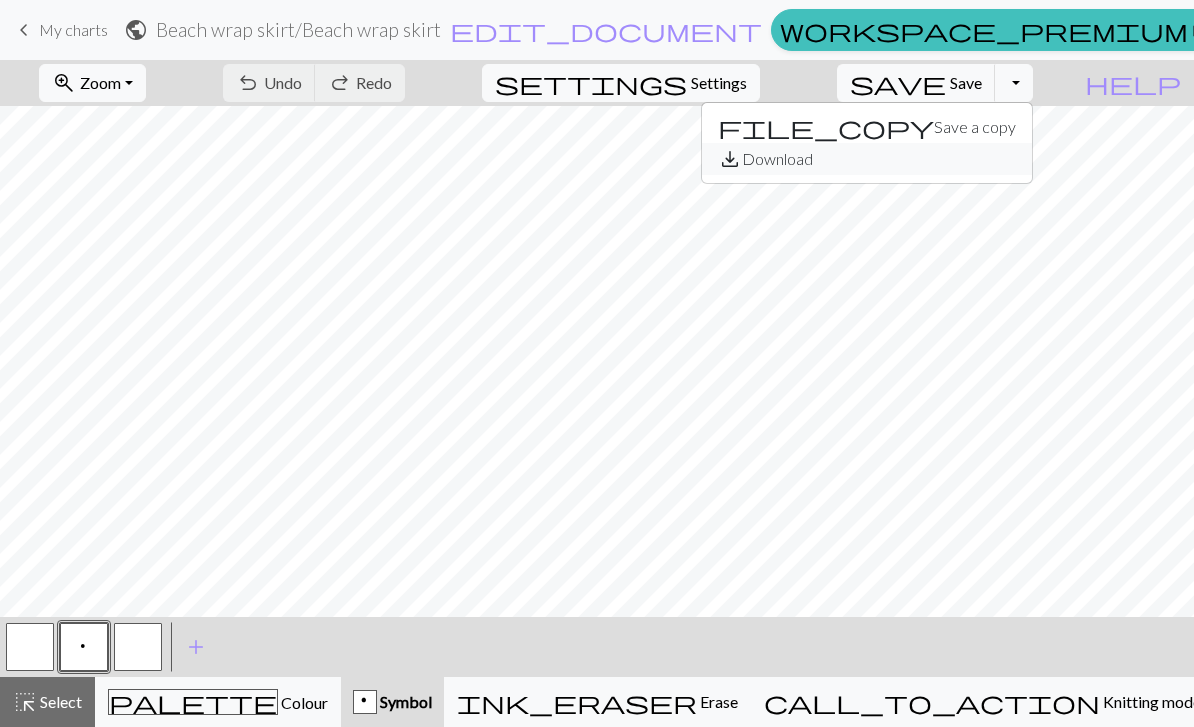 click on "save_alt  Download" at bounding box center [867, 159] 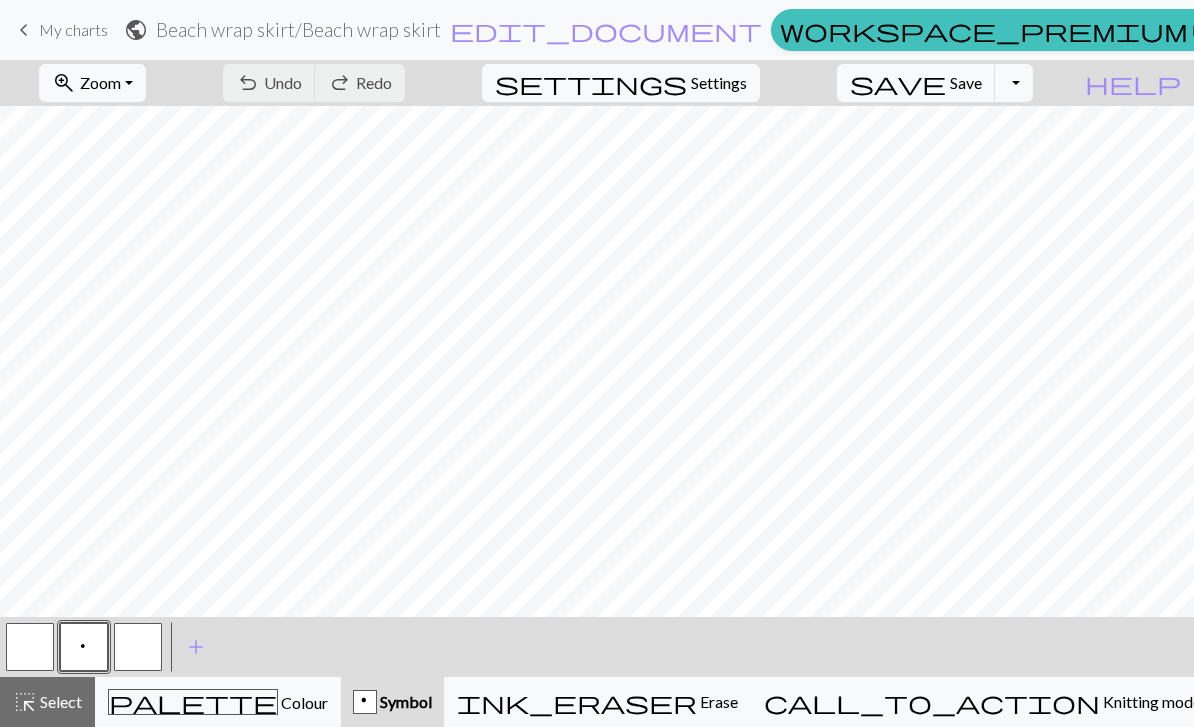 click on "Your download is being prepared..." at bounding box center (597, 47) 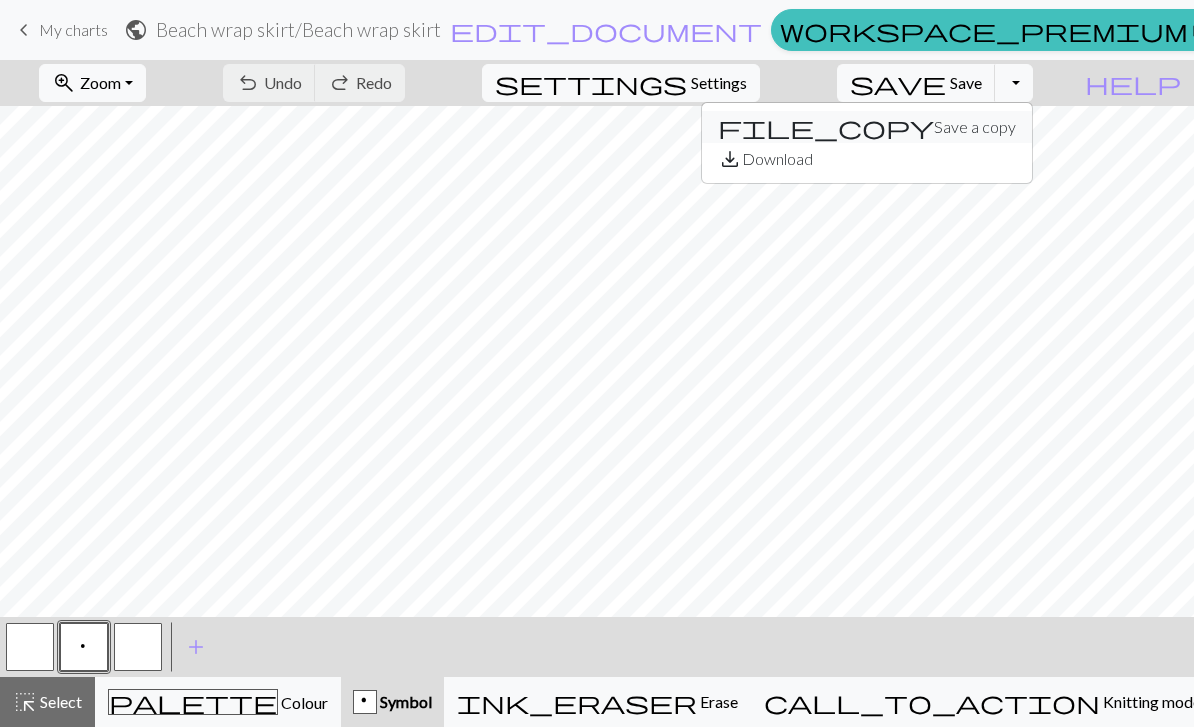 click on "file_copy  Save a copy" at bounding box center [867, 127] 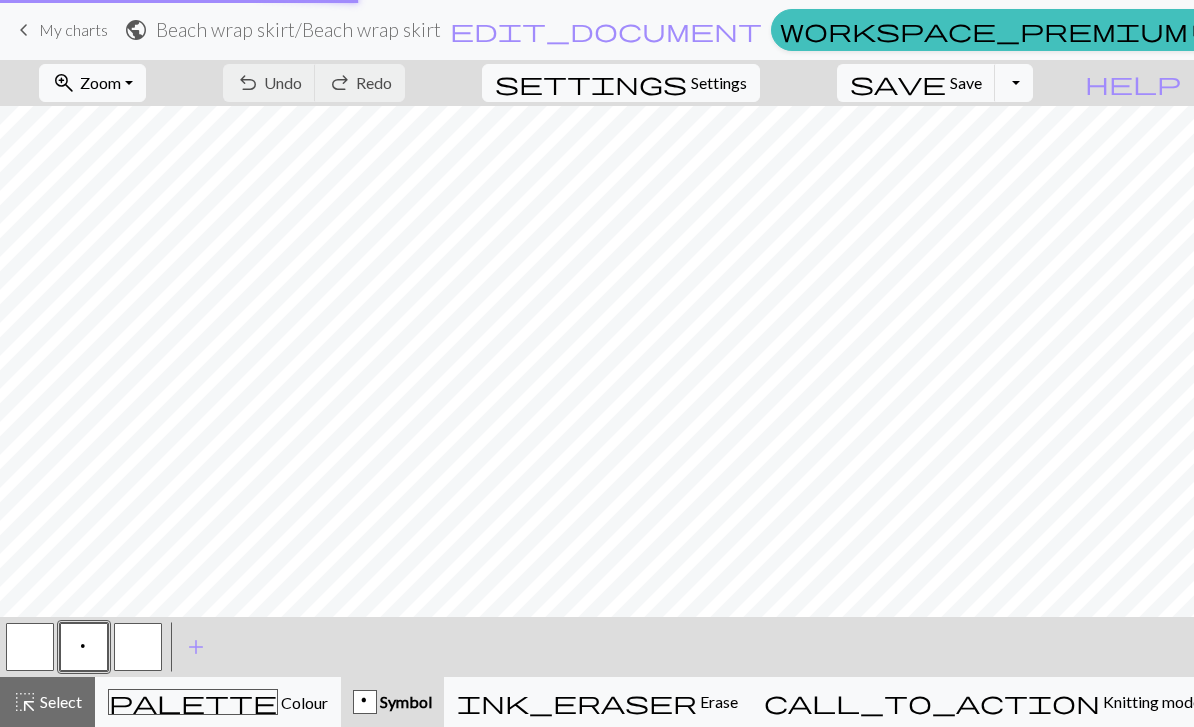 click on "Toggle Dropdown" at bounding box center (1014, 83) 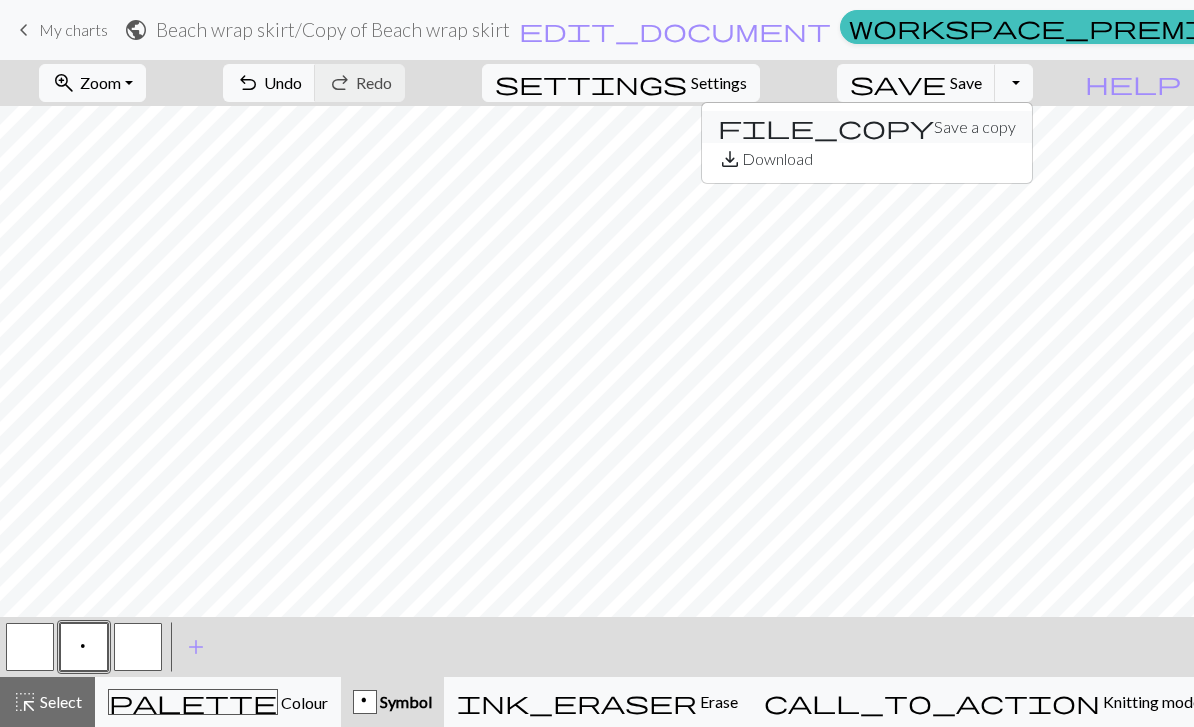 click on "file_copy  Save a copy" at bounding box center (867, 127) 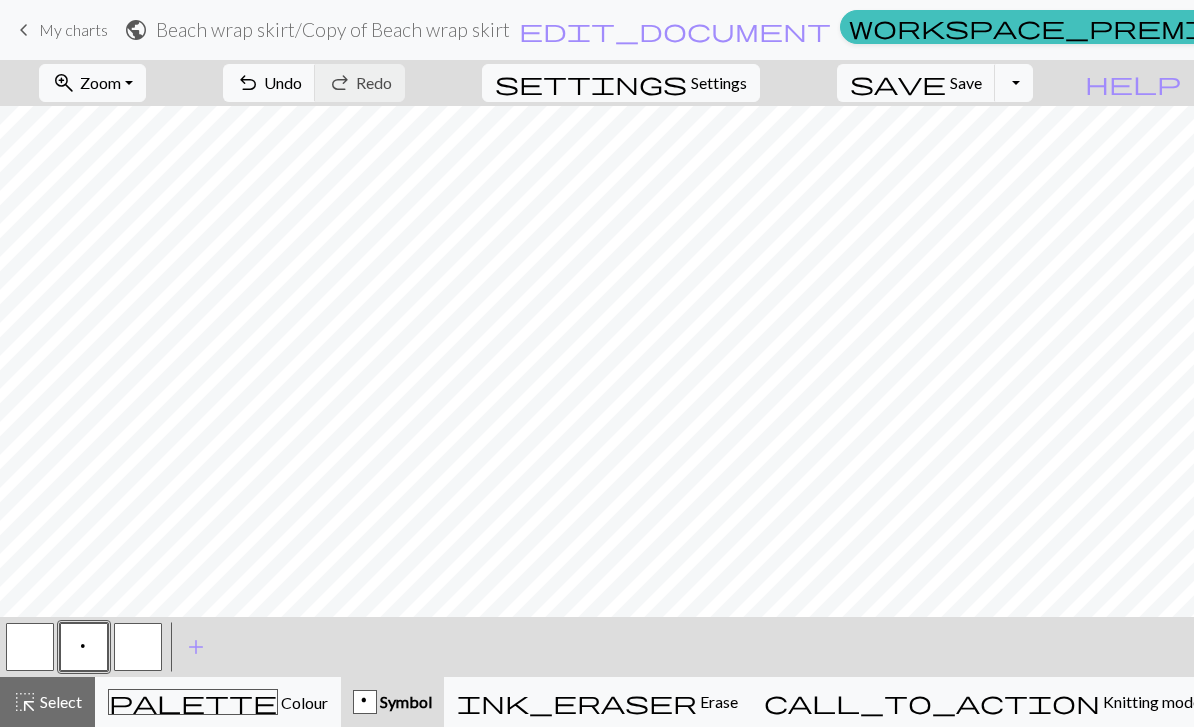 click on "Toggle Dropdown" at bounding box center [1014, 83] 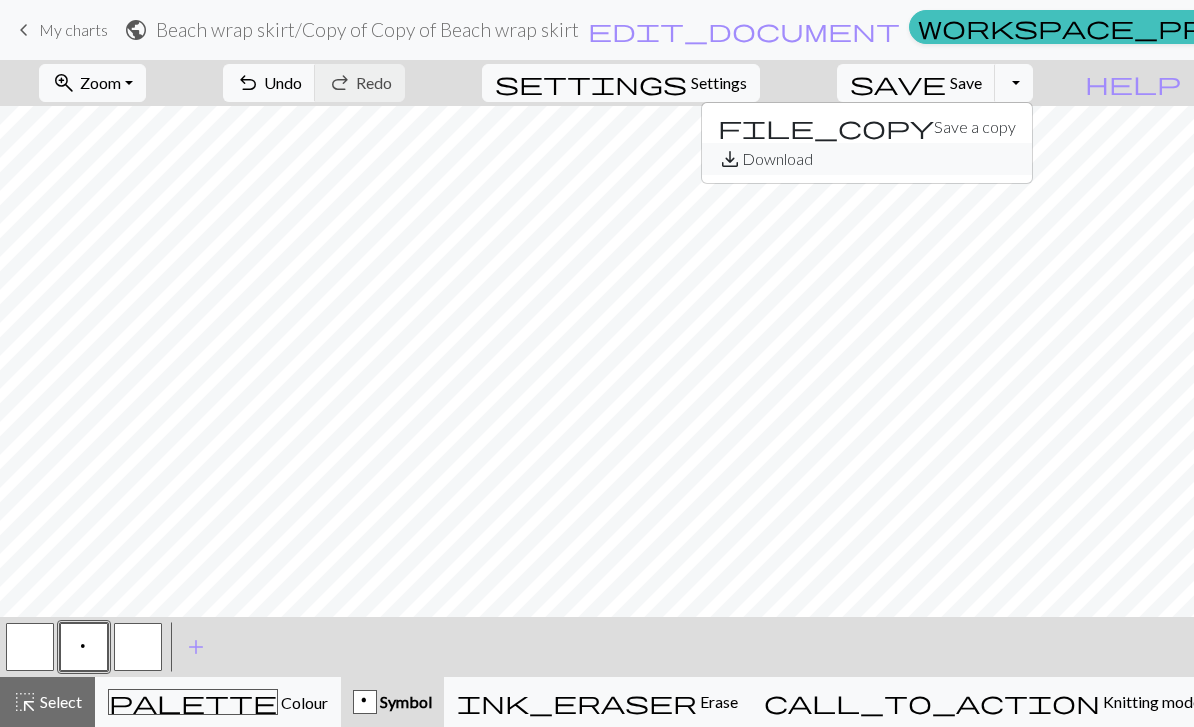 click on "save_alt  Download" at bounding box center [867, 159] 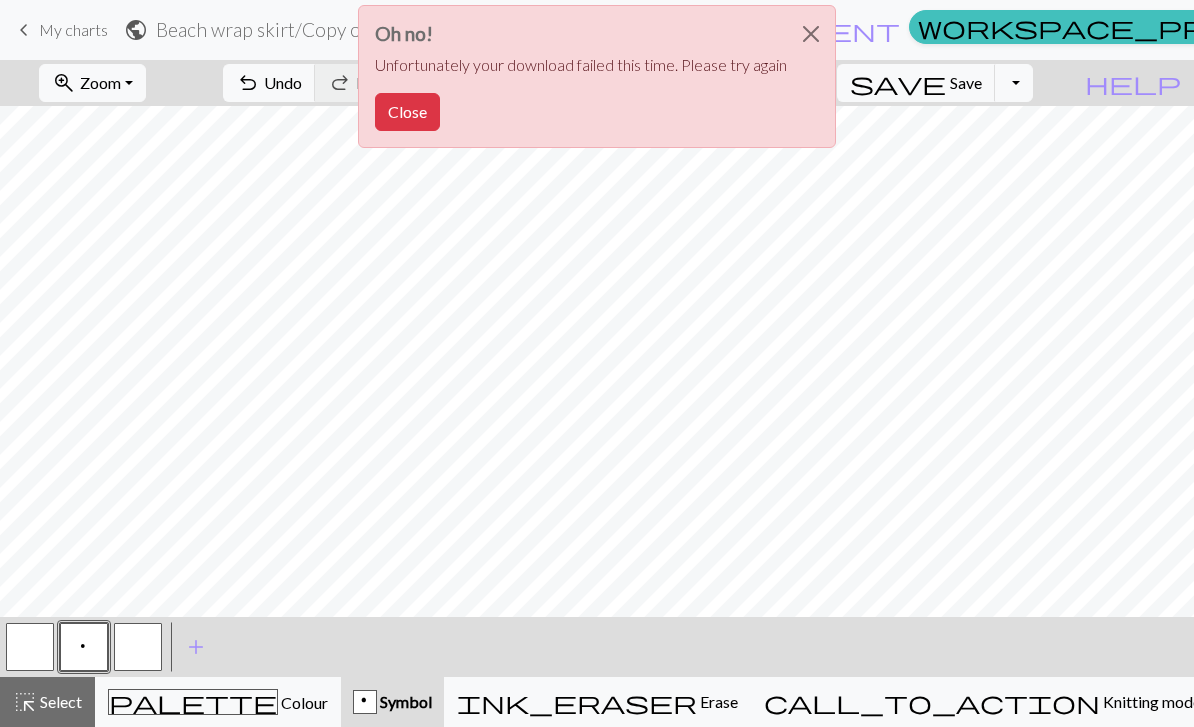 click on "Close" at bounding box center (407, 112) 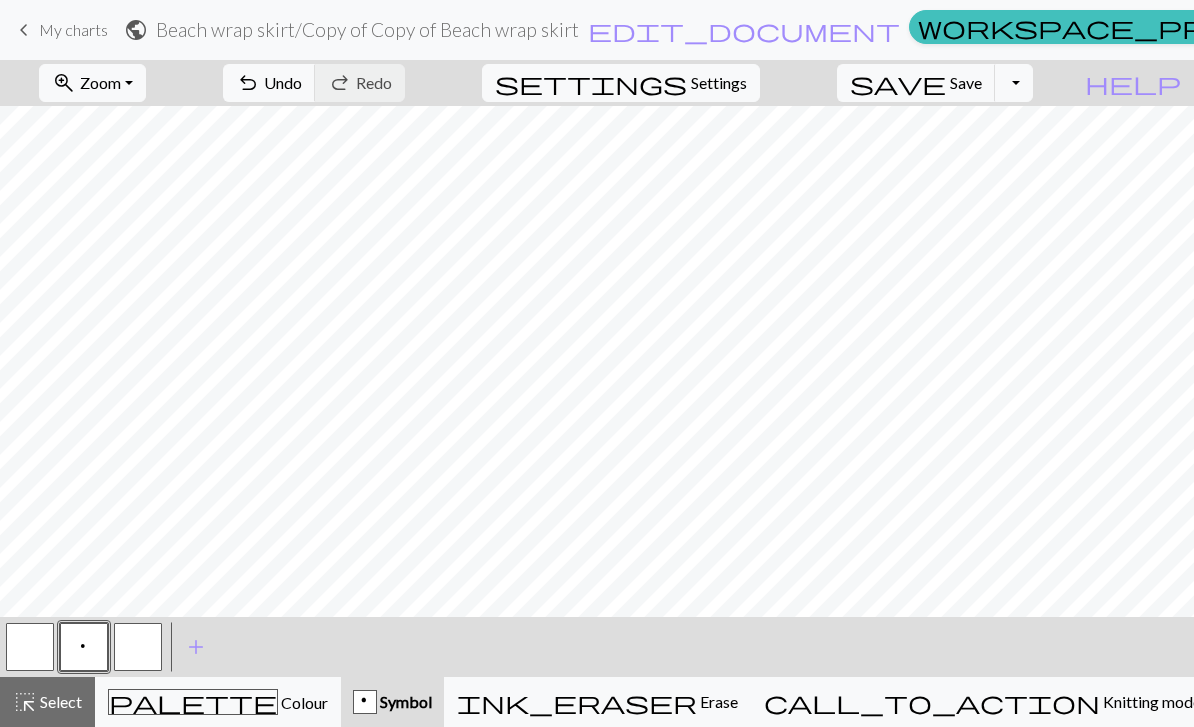 click on "Toggle Dropdown" at bounding box center (1014, 83) 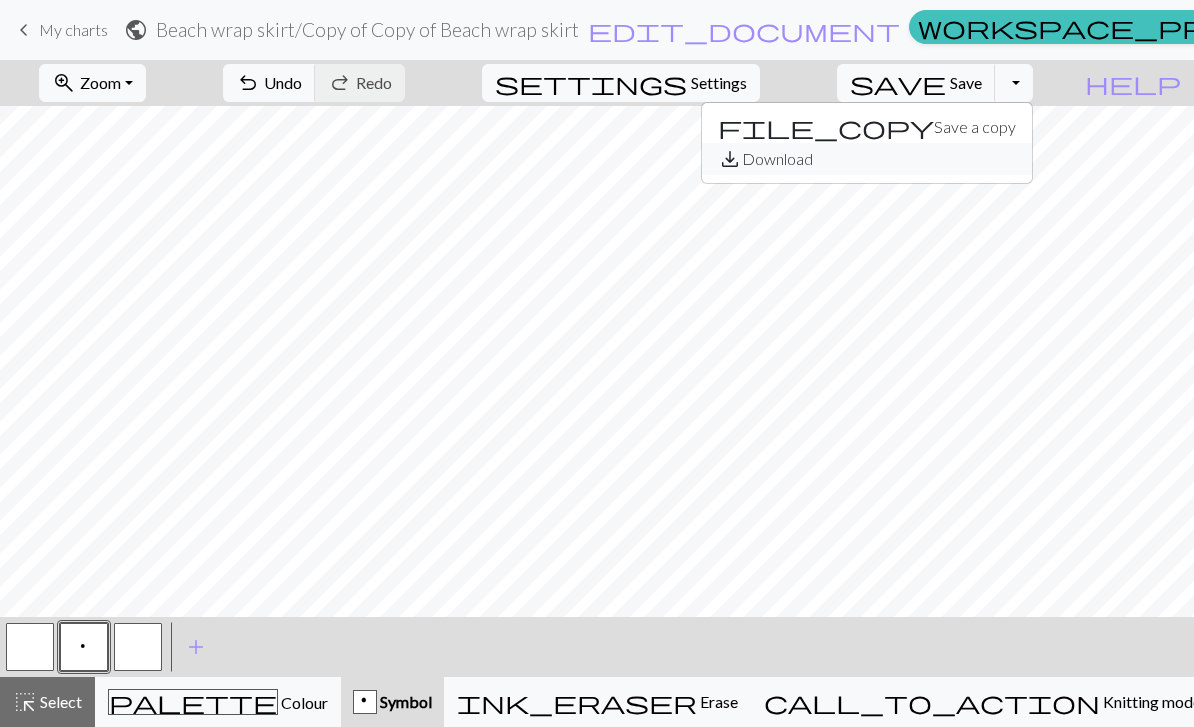 click on "save_alt  Download" at bounding box center (867, 159) 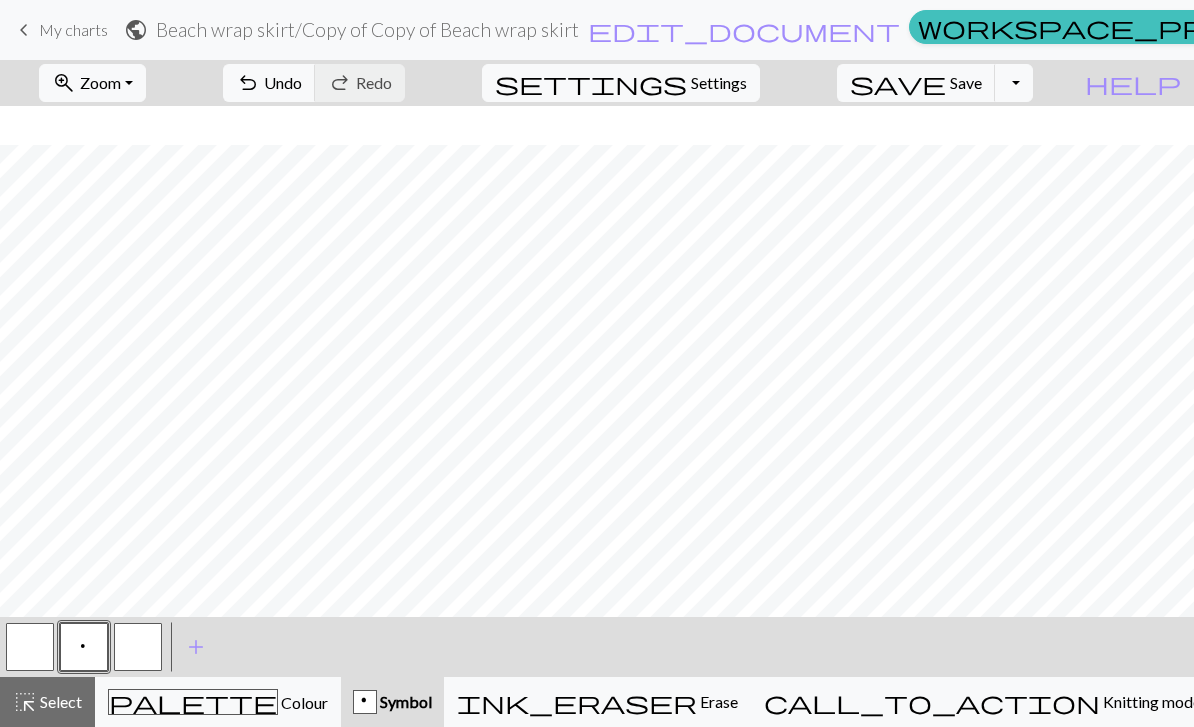 scroll, scrollTop: 282, scrollLeft: 0, axis: vertical 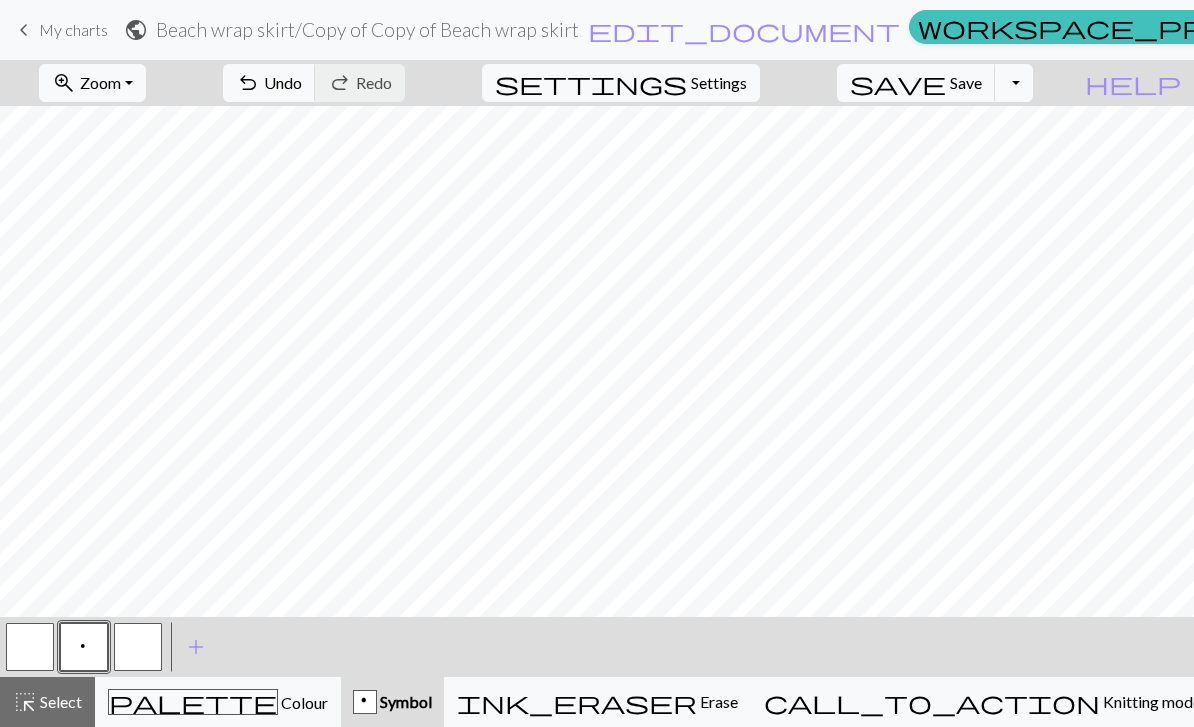 click on "Symbol" at bounding box center (404, 701) 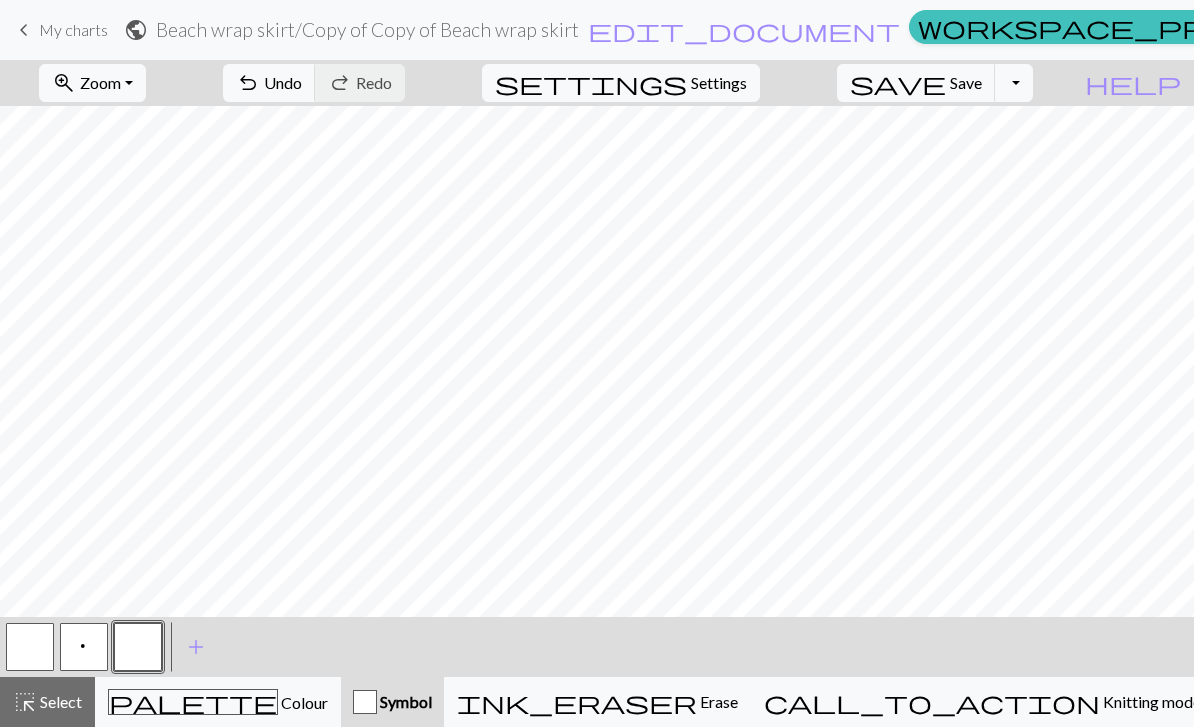 click on "p" at bounding box center (84, 647) 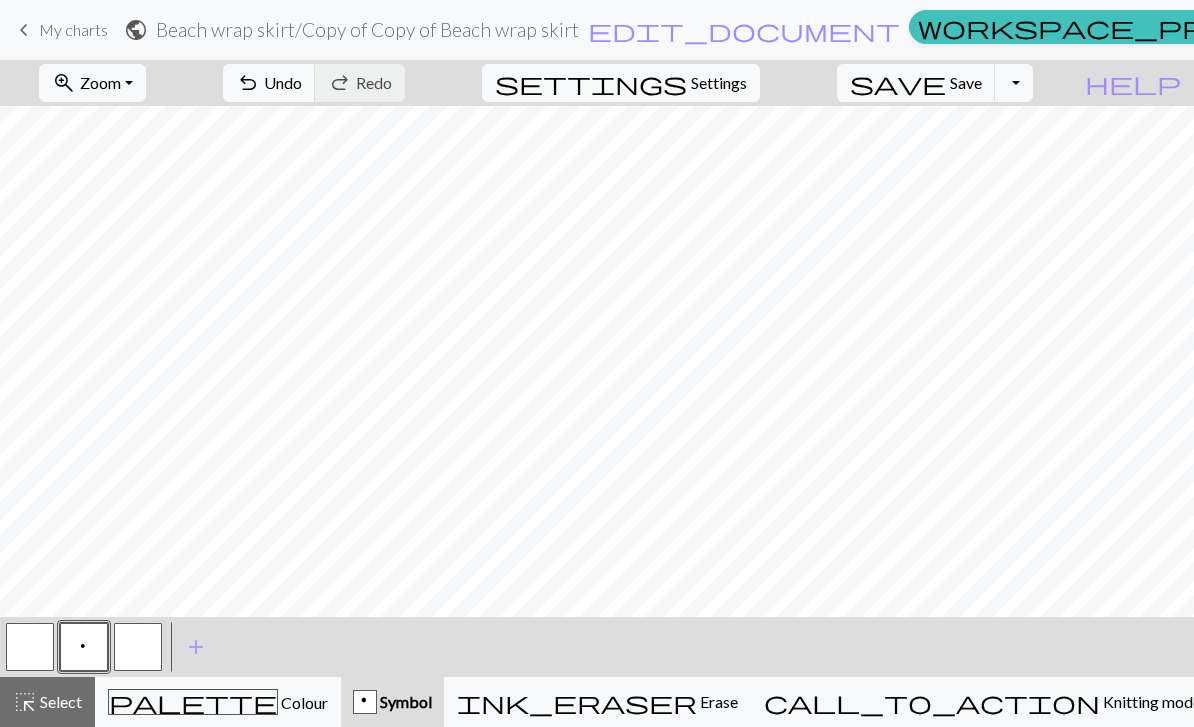 click on "p" at bounding box center (84, 647) 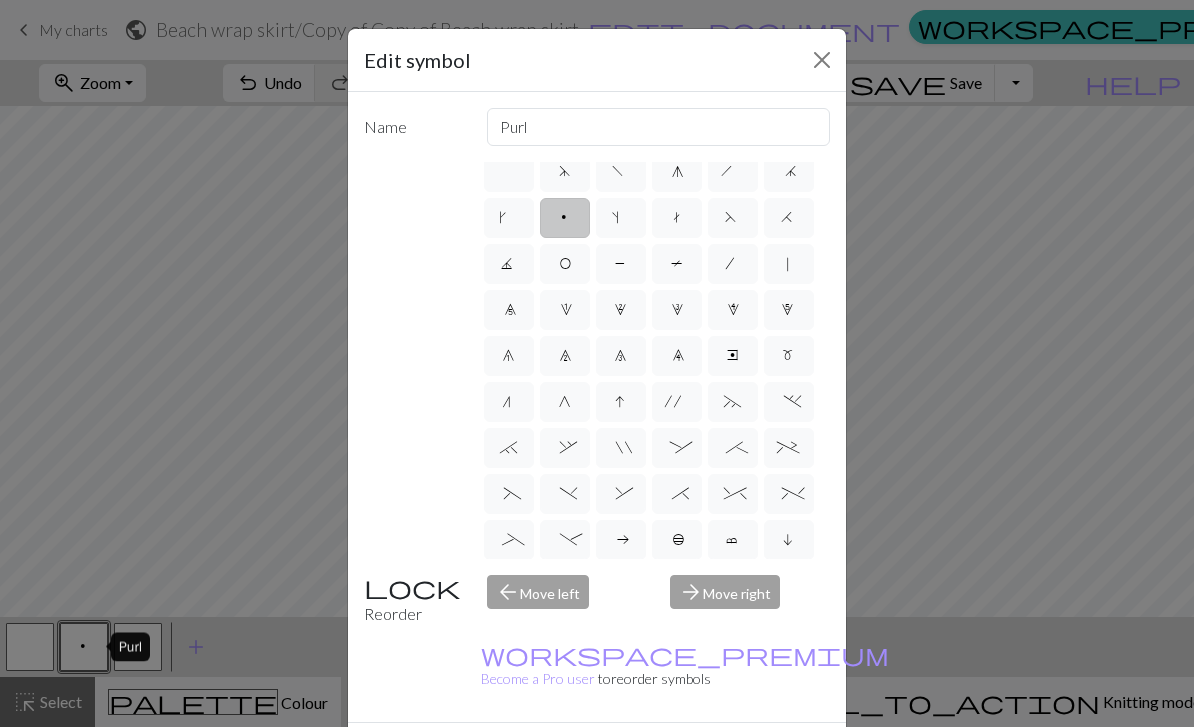 scroll, scrollTop: 15, scrollLeft: 0, axis: vertical 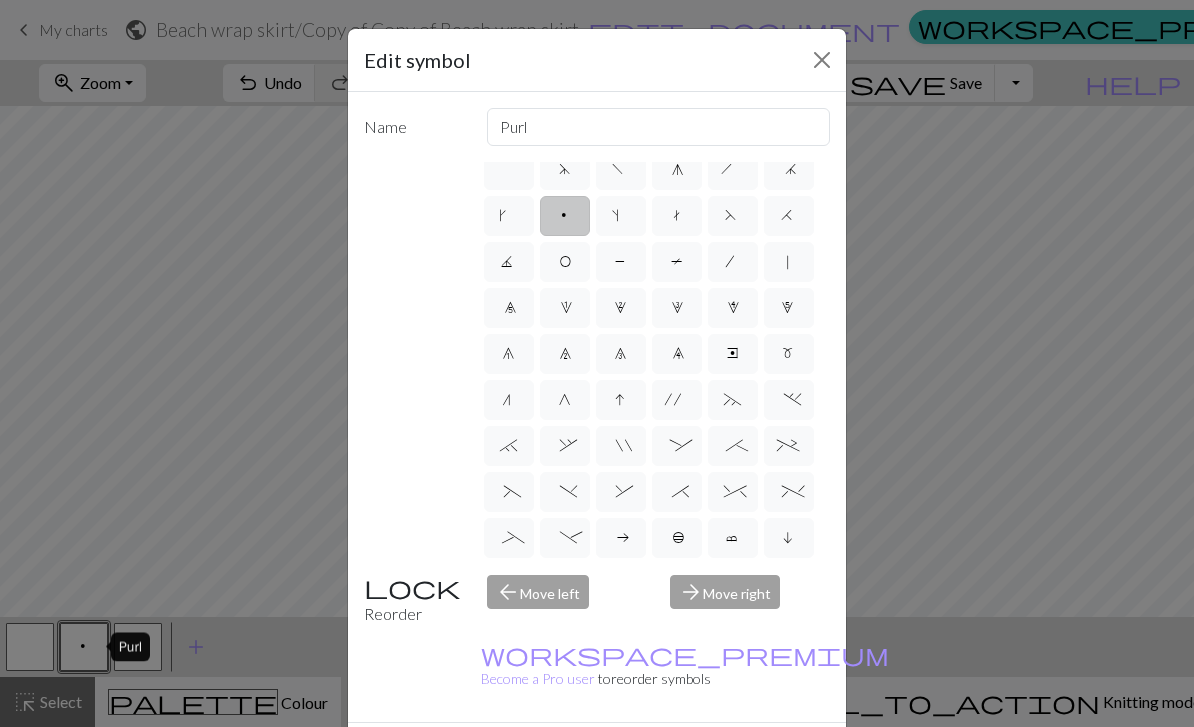 click on "d" at bounding box center [564, 172] 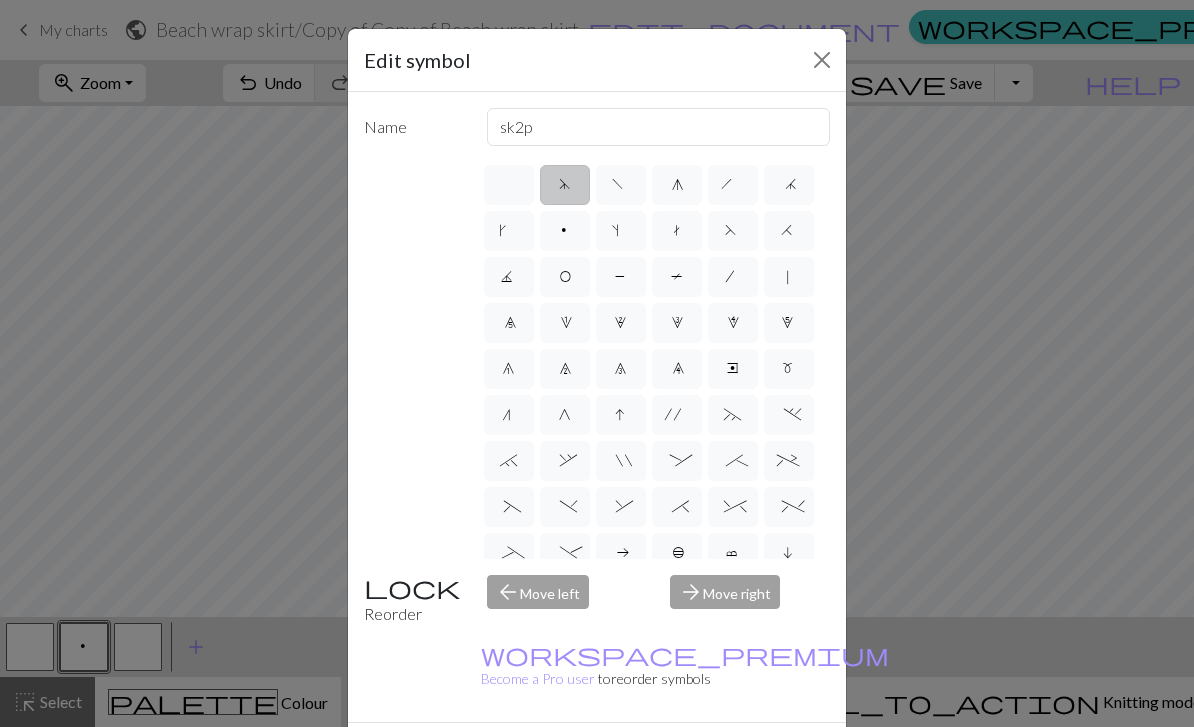 scroll, scrollTop: 0, scrollLeft: 0, axis: both 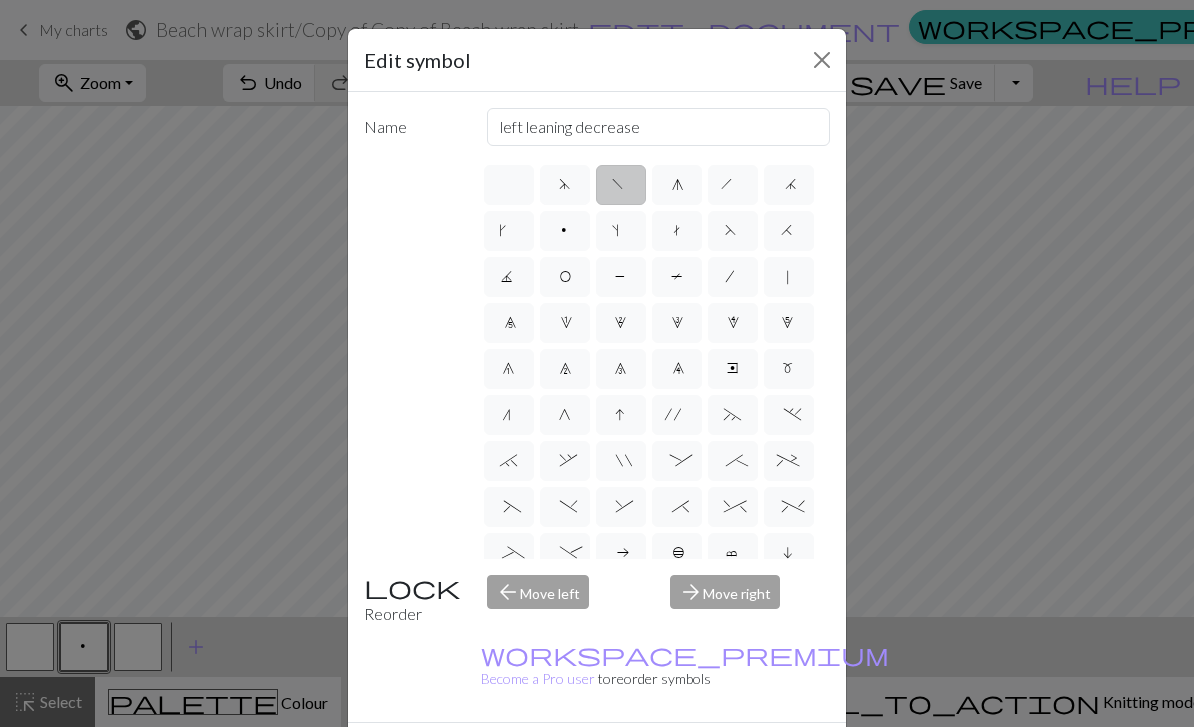 click on "g" at bounding box center [676, 187] 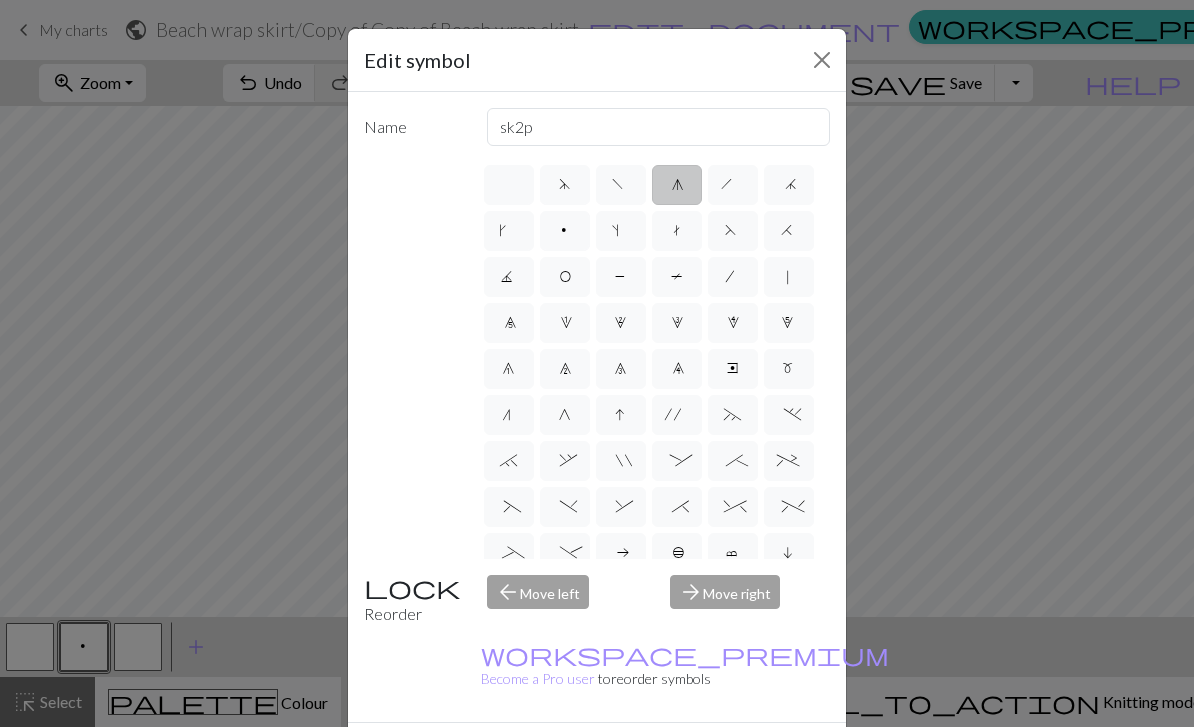 click on "h" at bounding box center [733, 185] 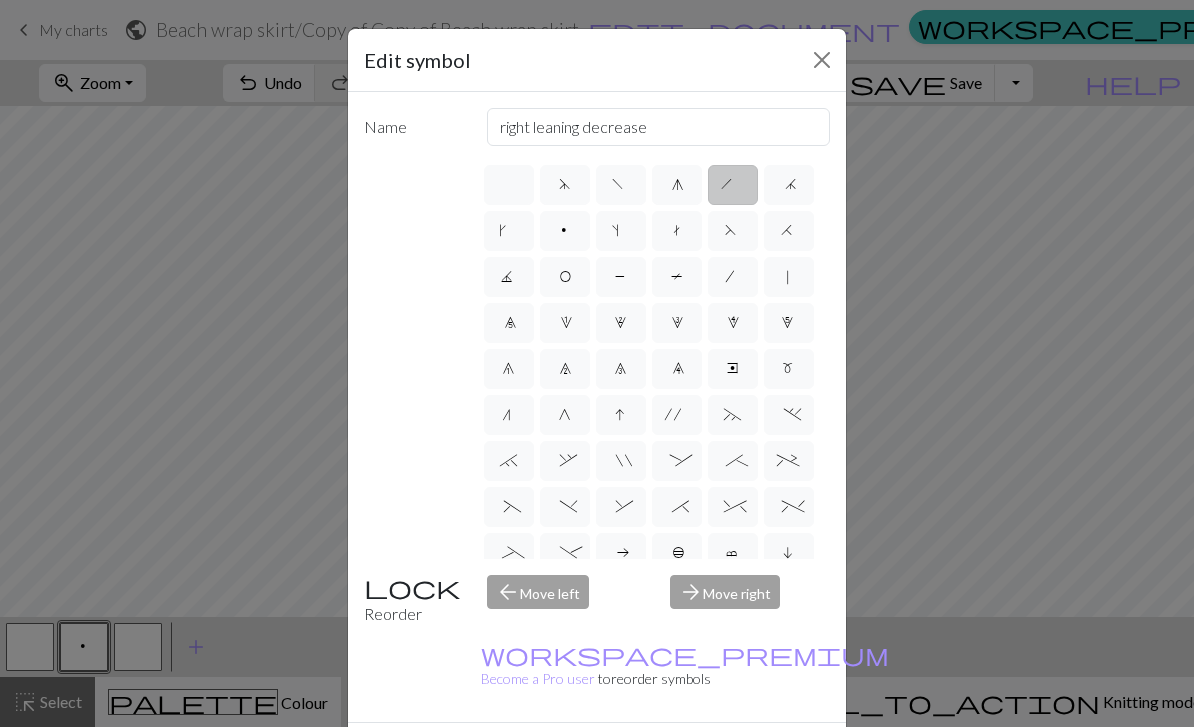 click on "j" at bounding box center (789, 185) 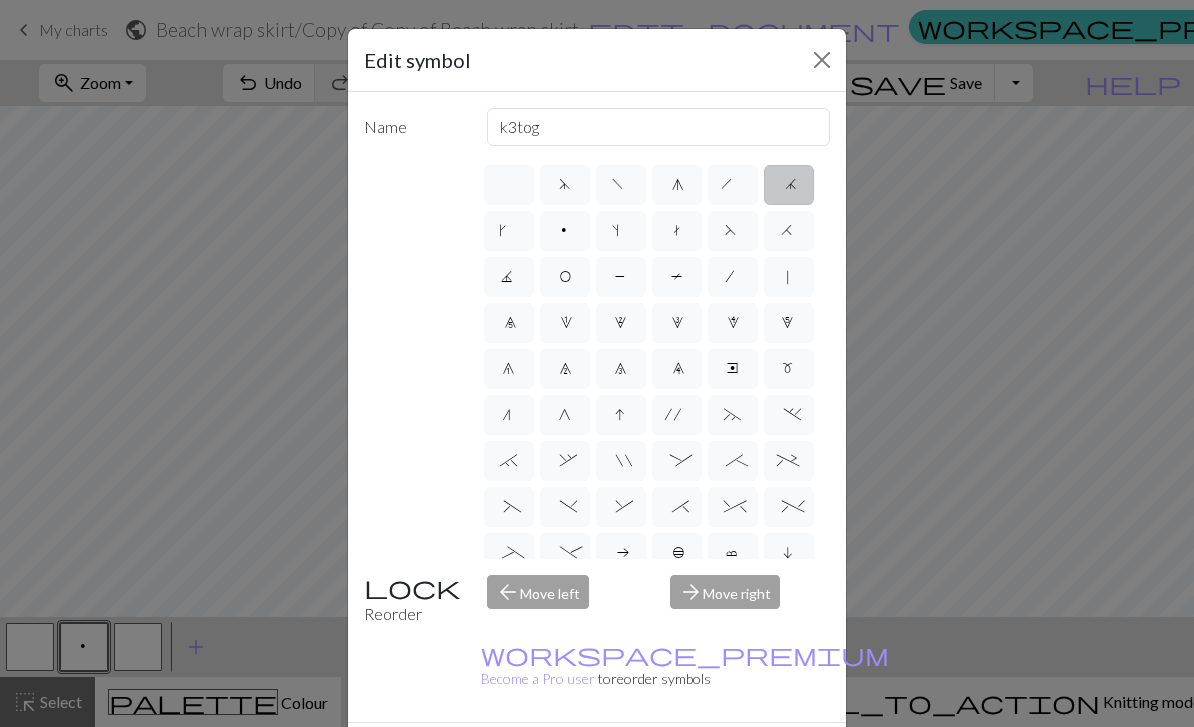 click on "k" at bounding box center (509, 233) 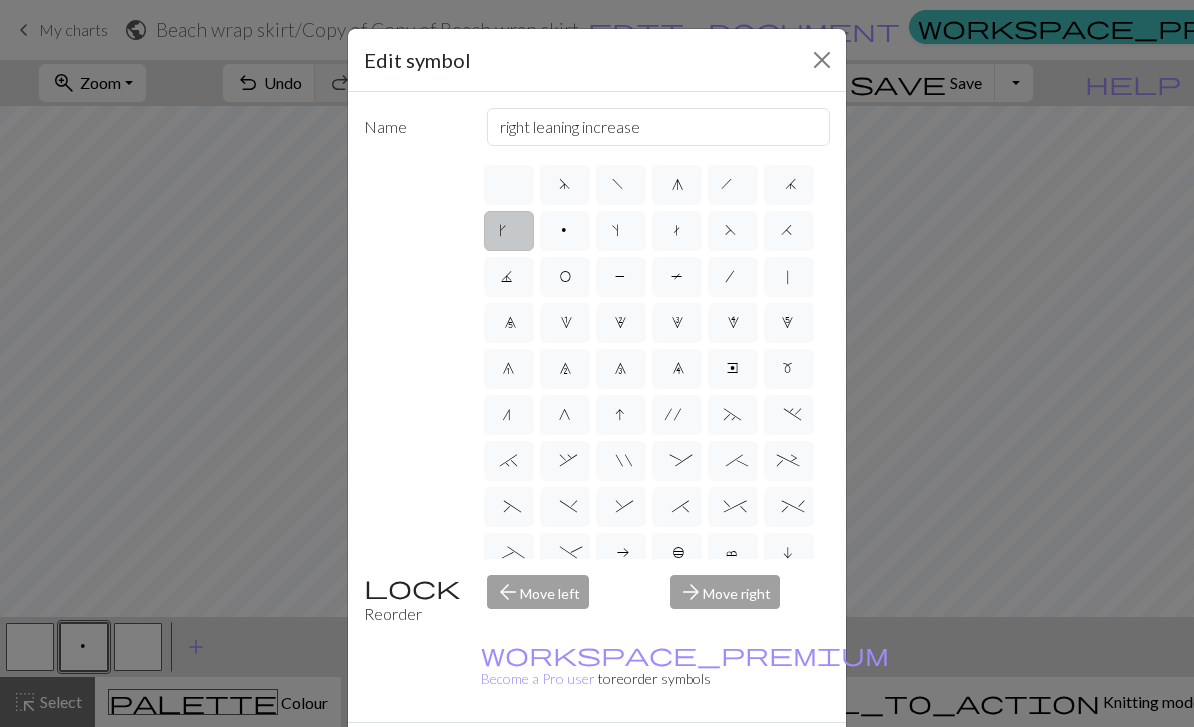 click on "s" at bounding box center (620, 233) 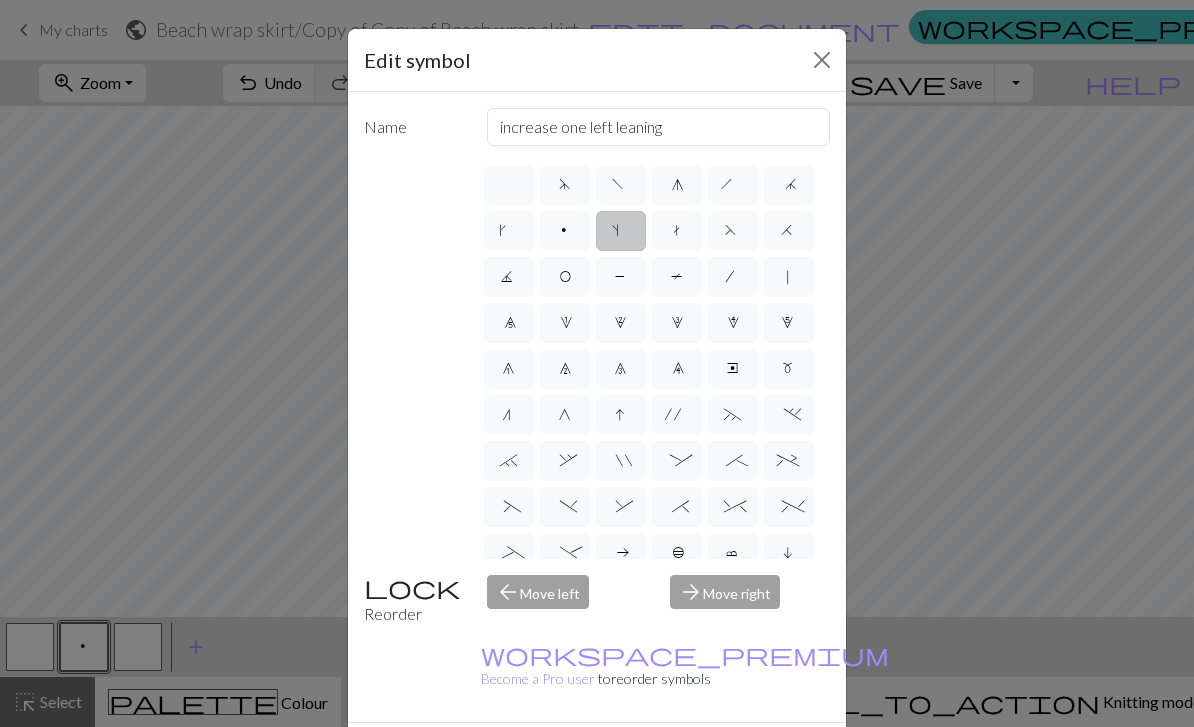 click on "t" at bounding box center (677, 231) 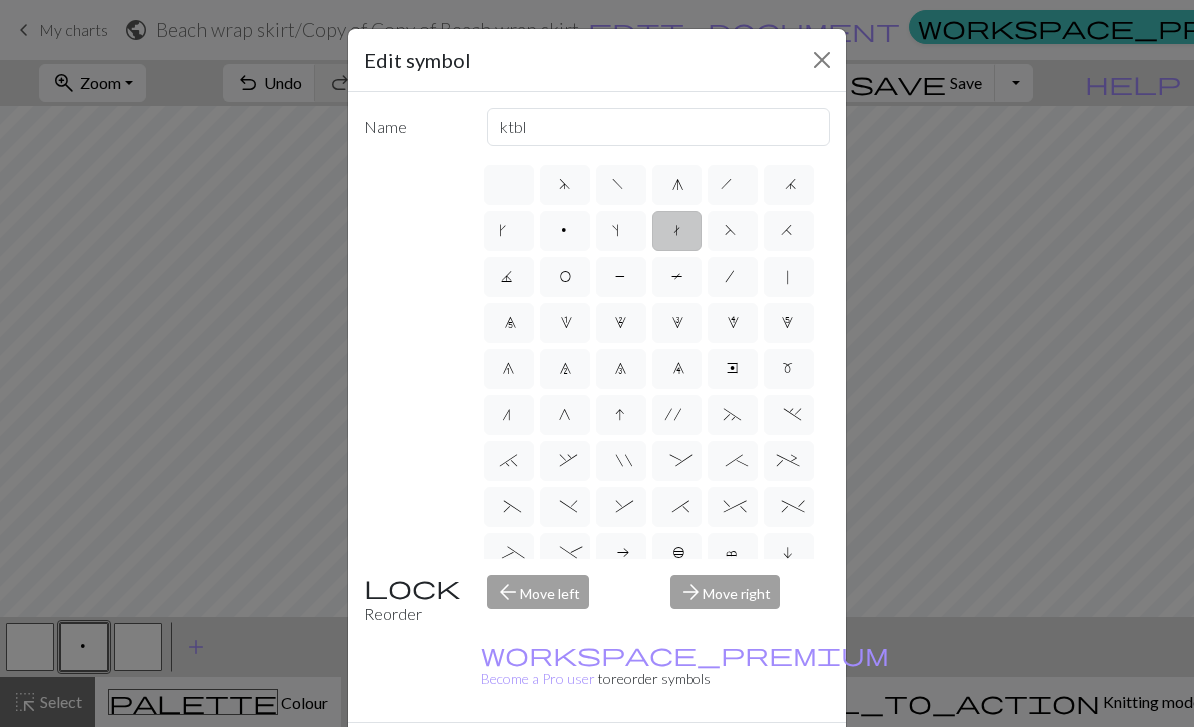 click at bounding box center (822, 60) 